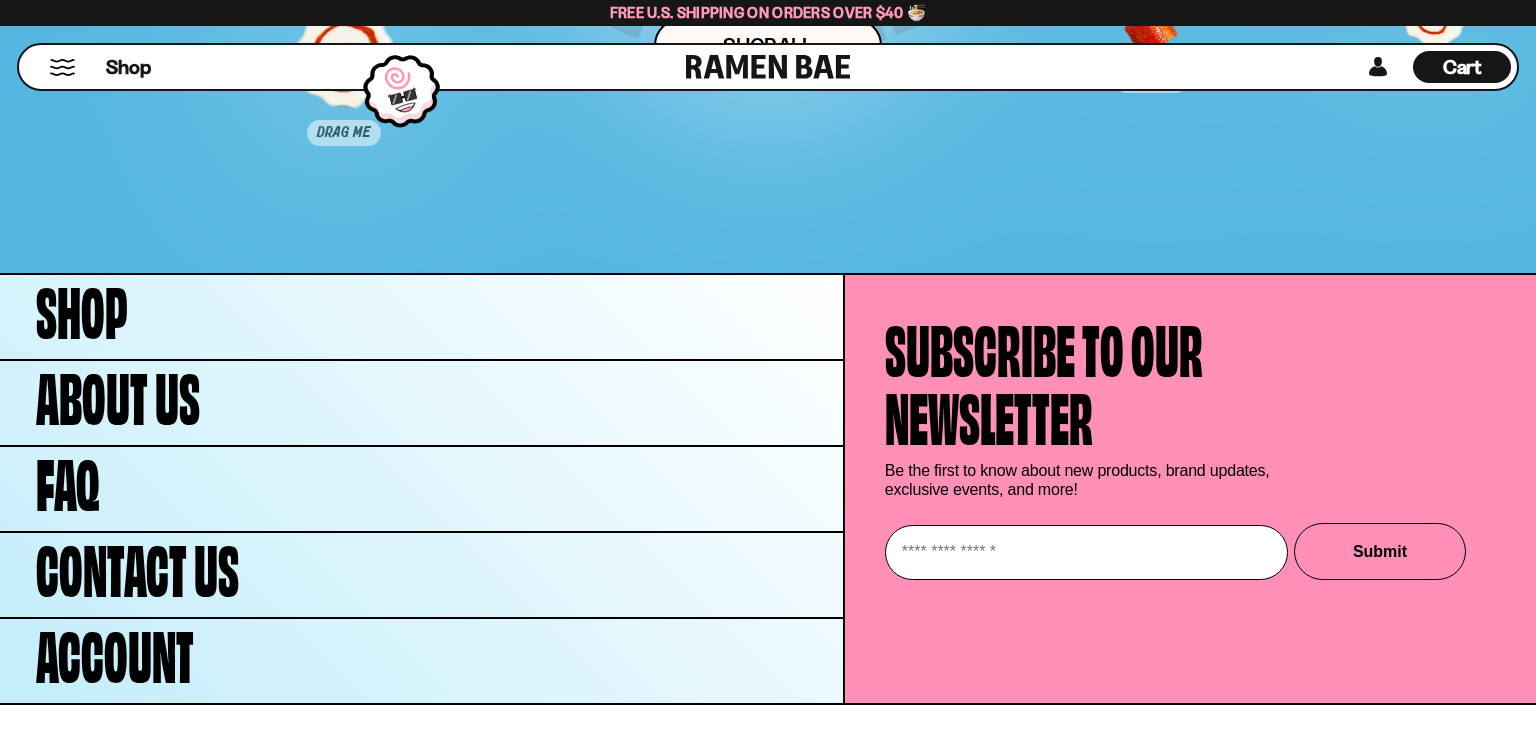scroll, scrollTop: 10386, scrollLeft: 0, axis: vertical 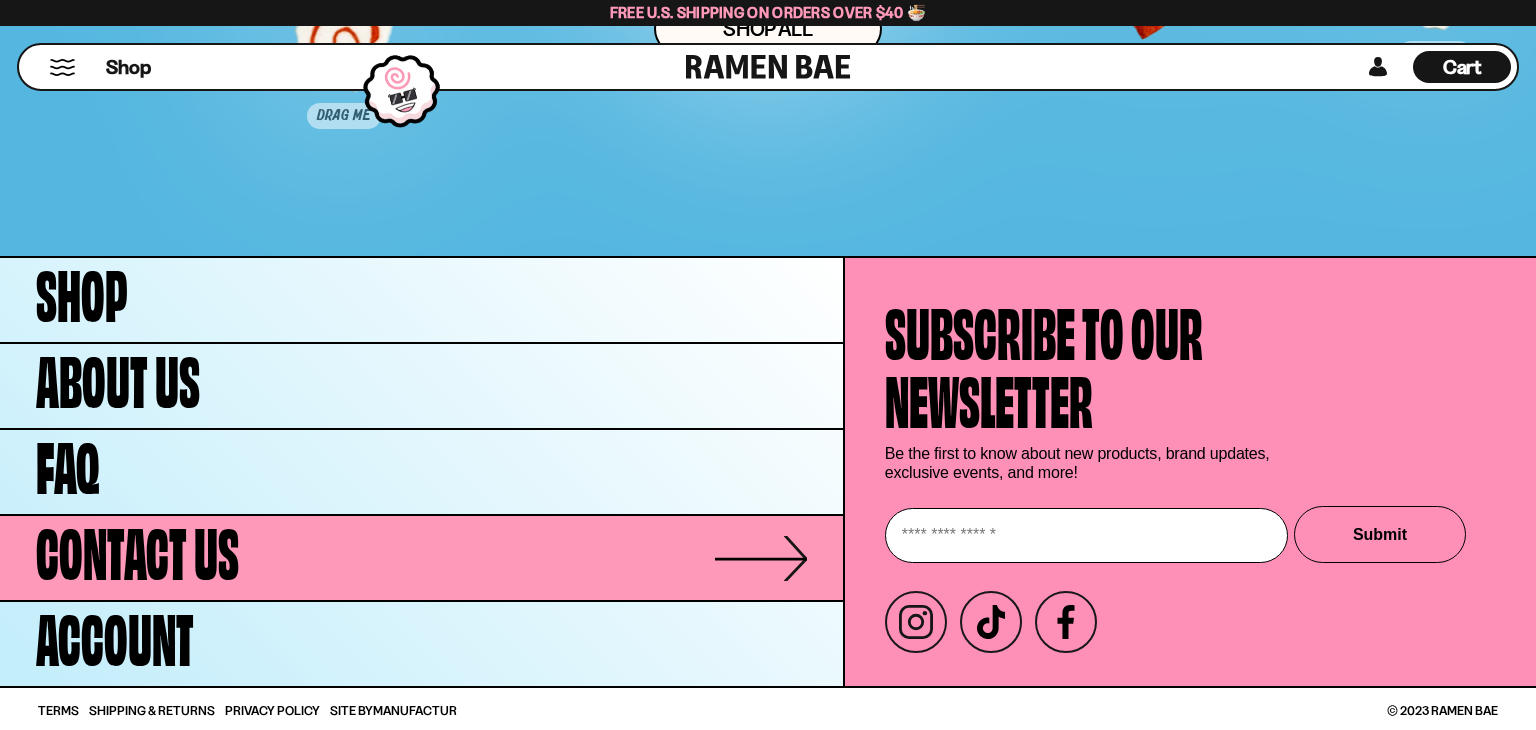 click on "Contact Us" at bounding box center [137, 548] 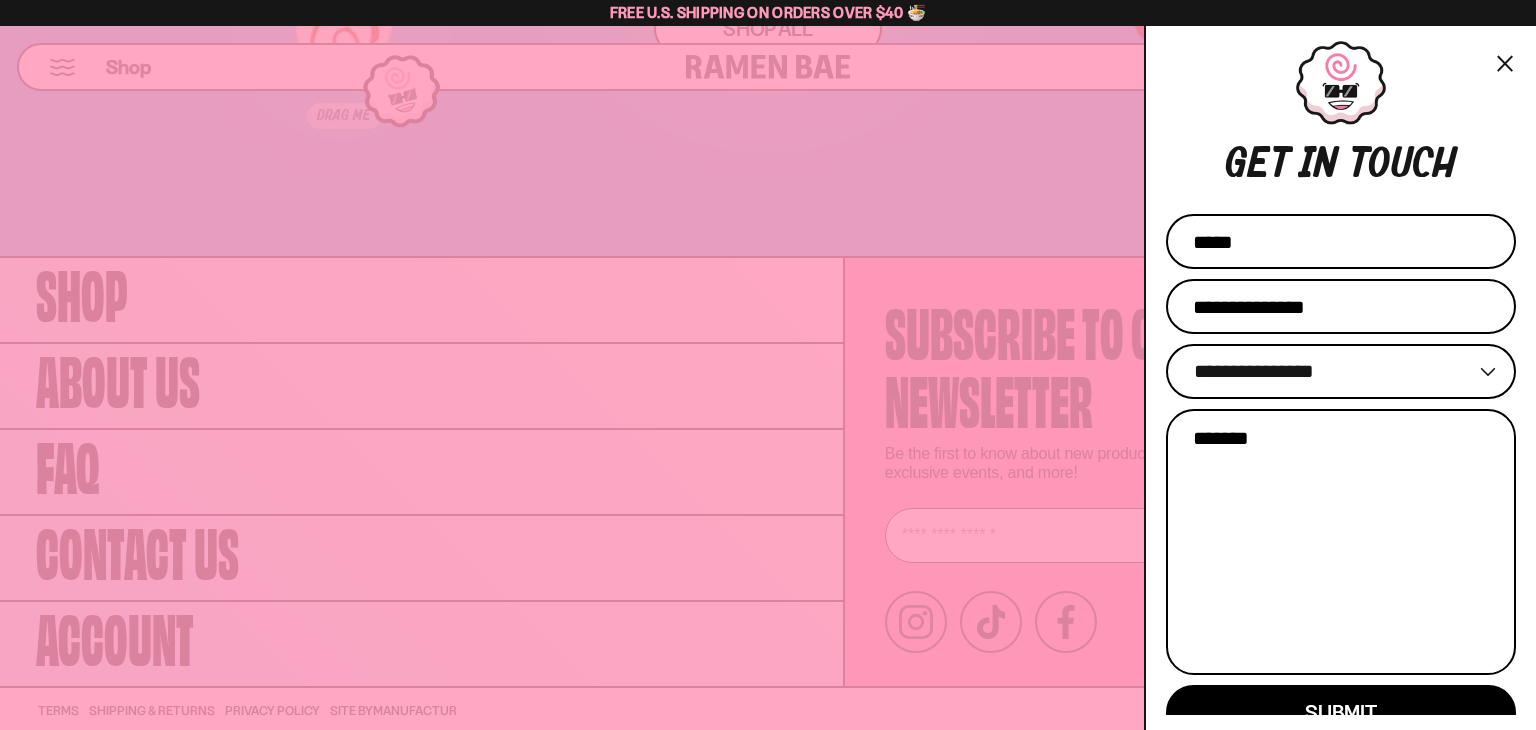 click on "Name" at bounding box center (1341, 241) 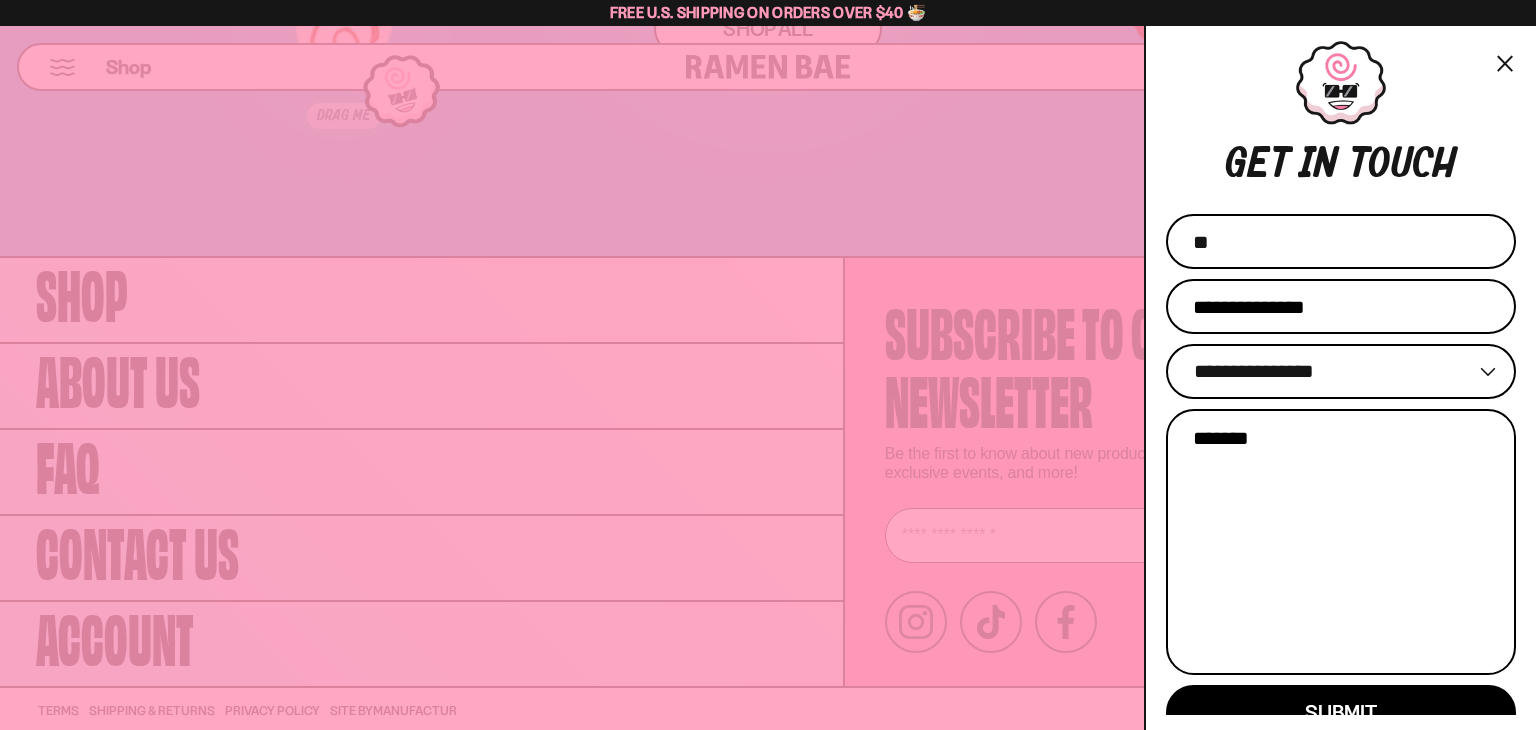 type on "*" 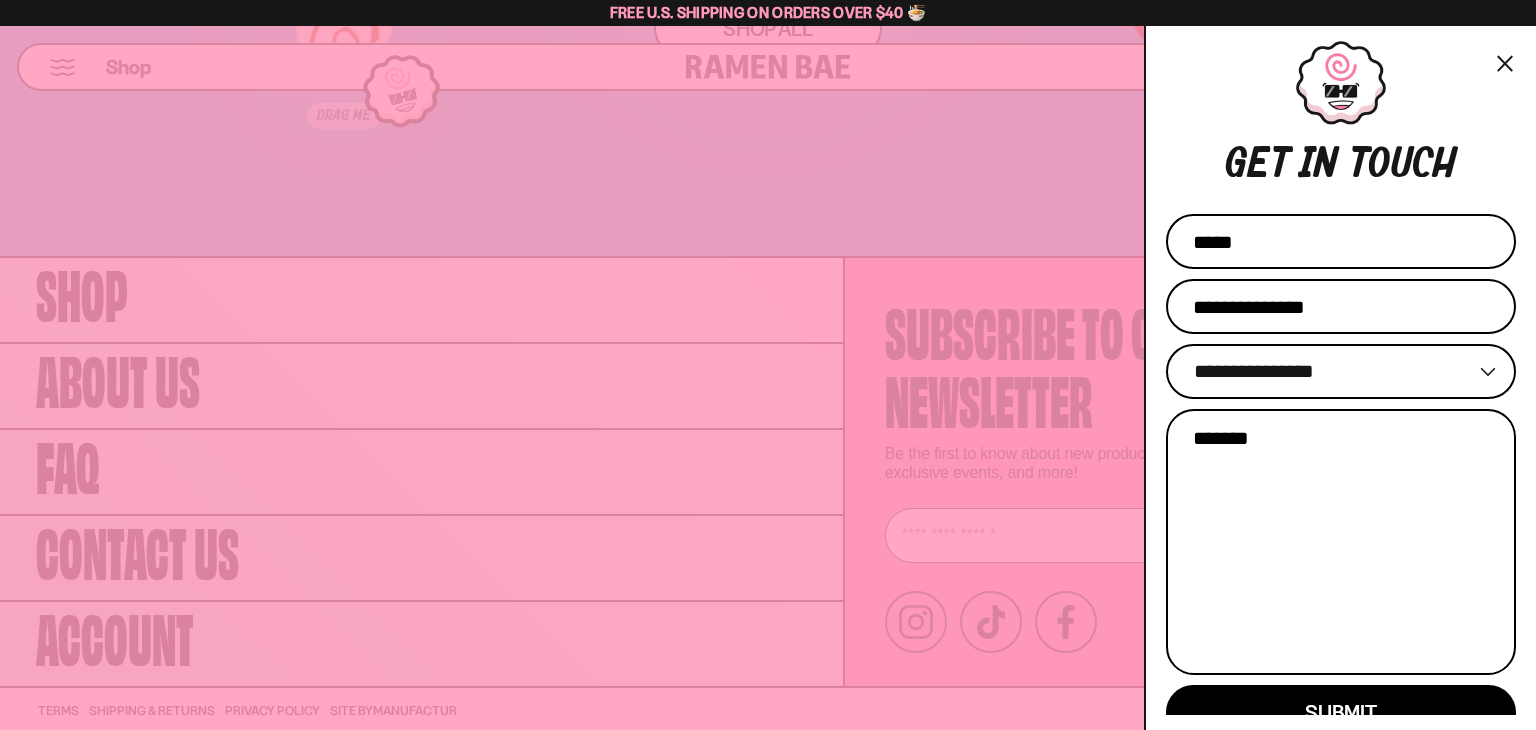 click at bounding box center (768, 365) 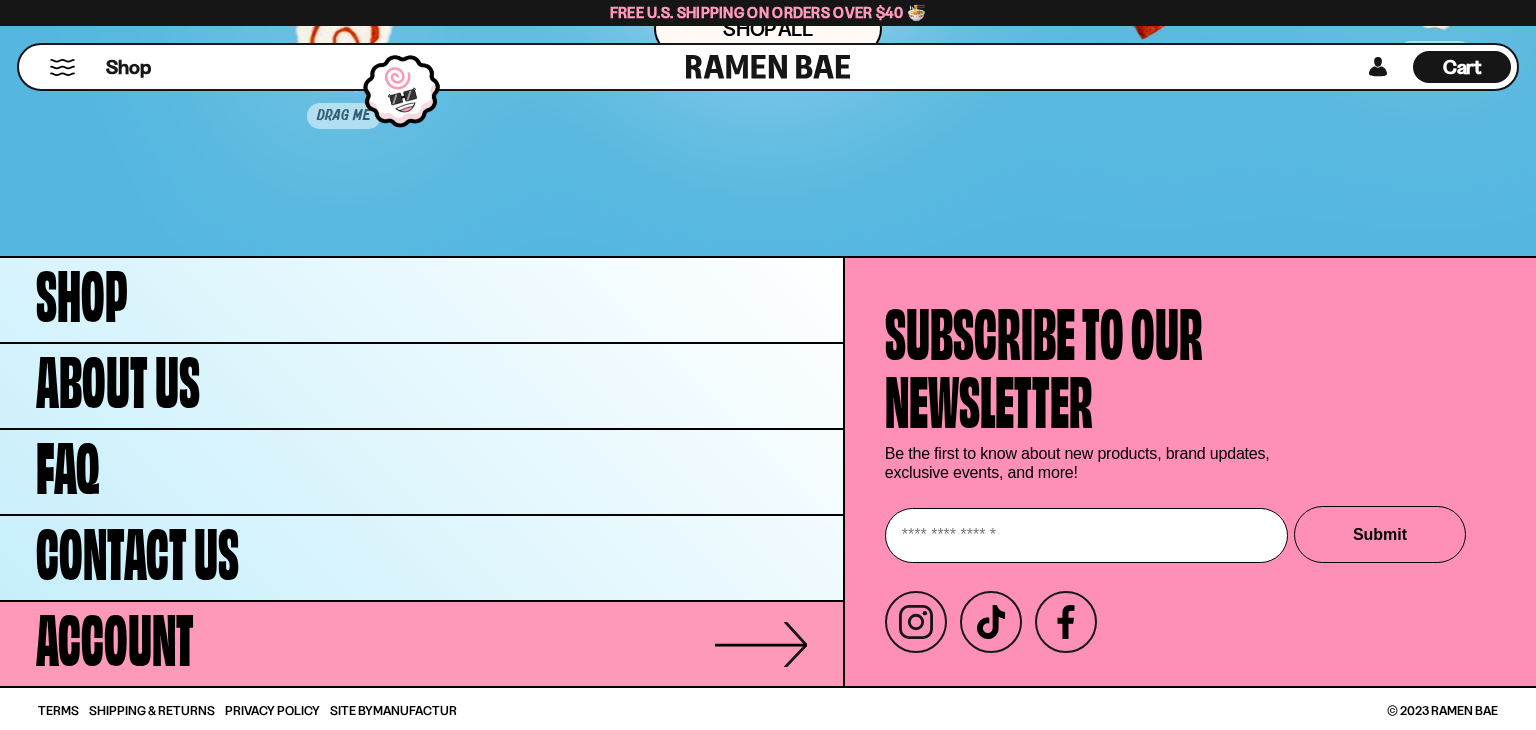 click on "Account" at bounding box center (115, 634) 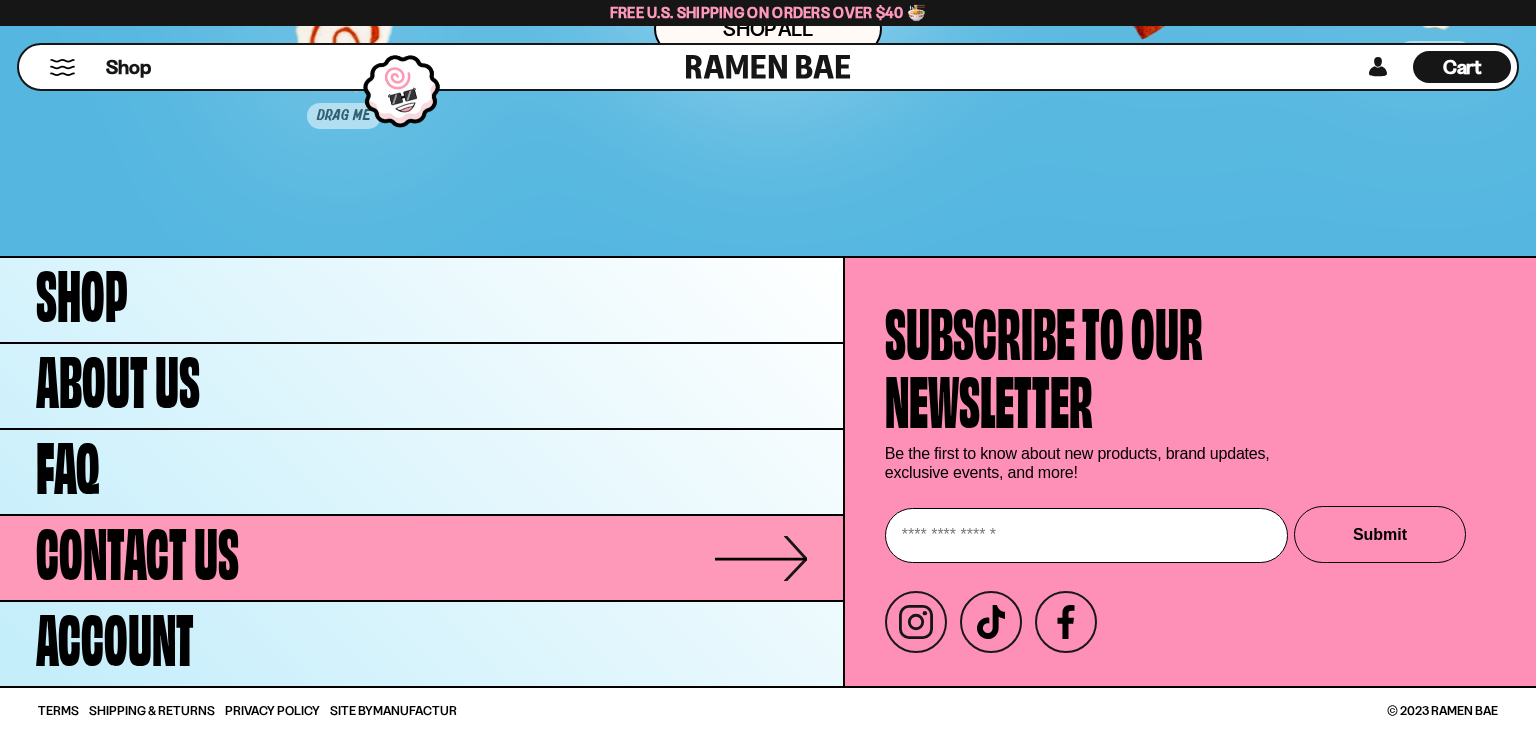 click on "Contact Us" at bounding box center [137, 548] 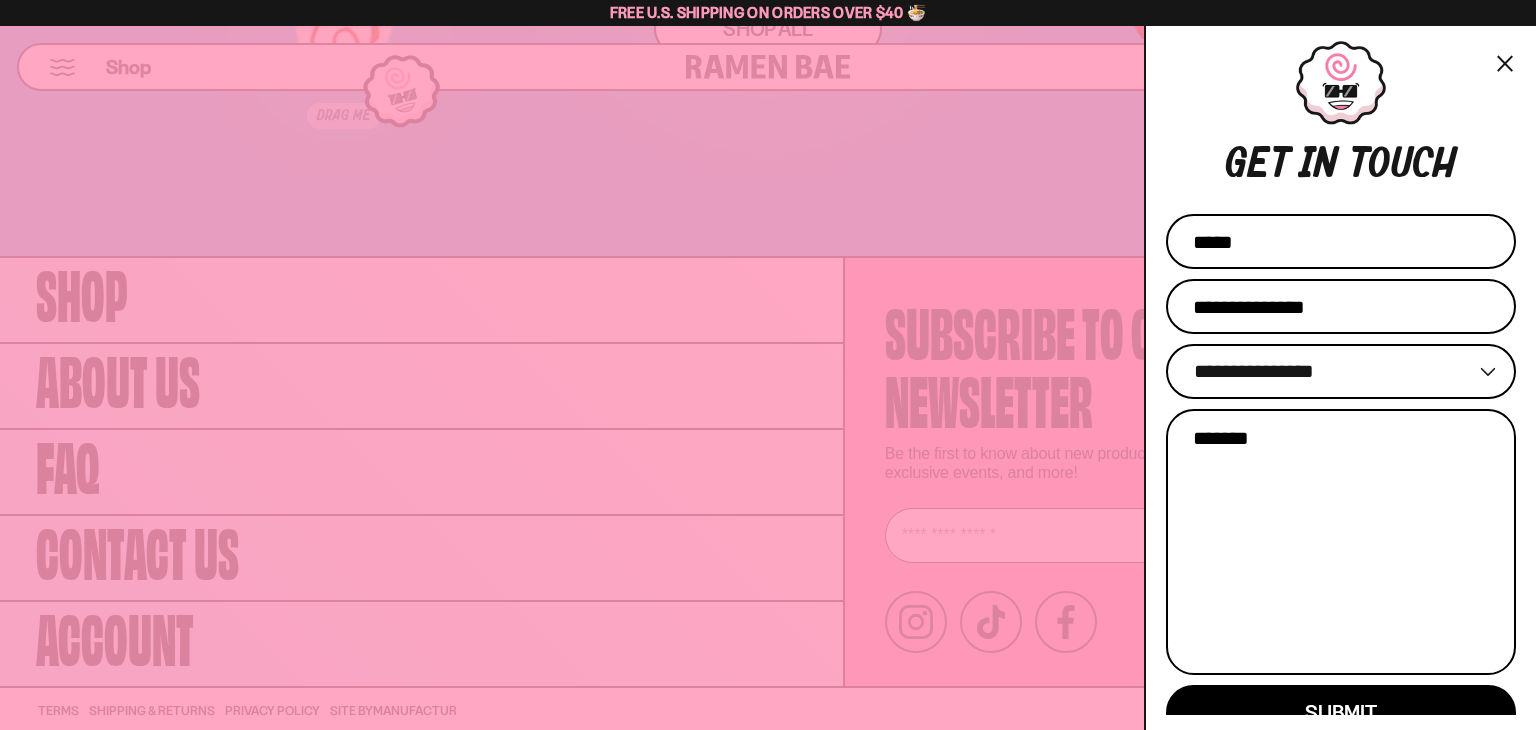 click on "Name" at bounding box center [1341, 241] 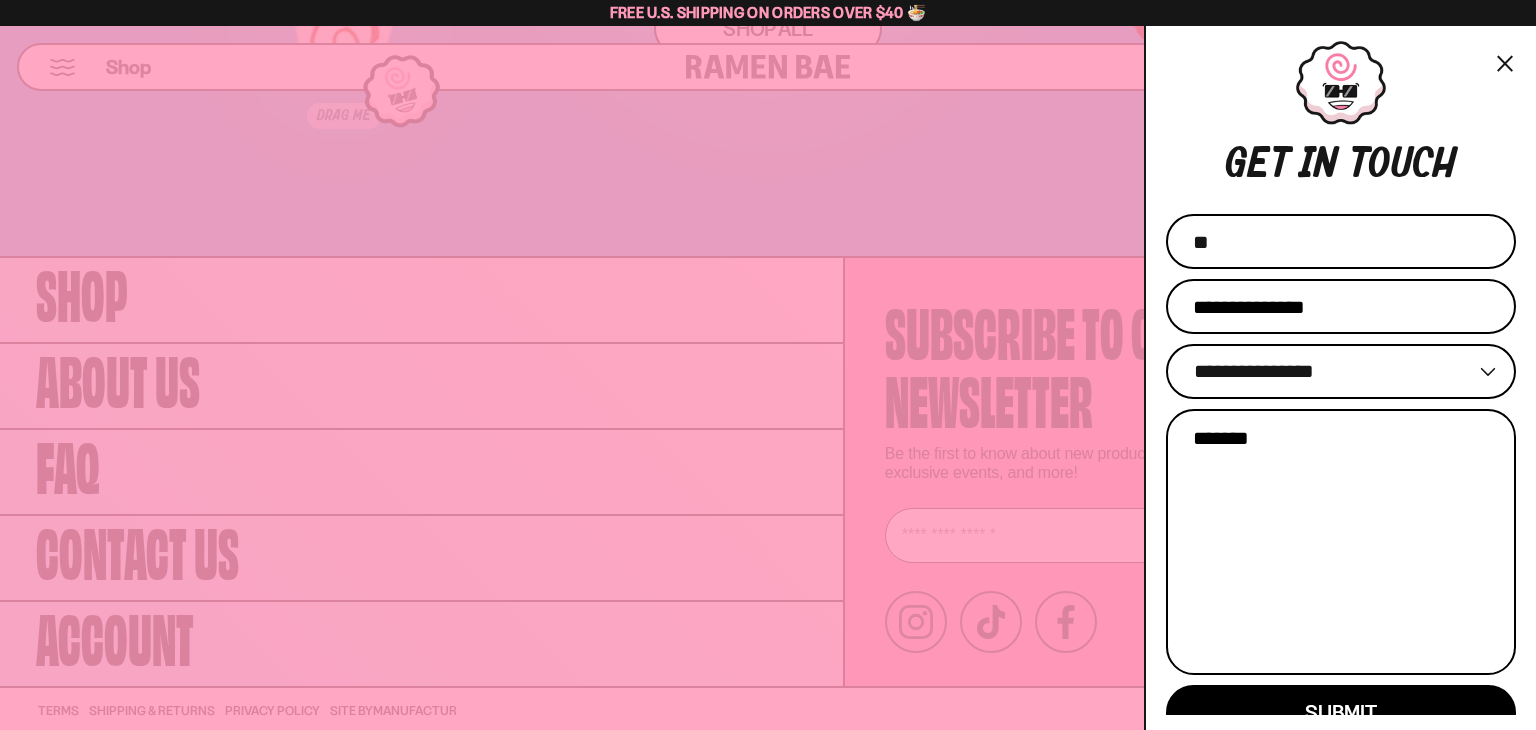 type on "*" 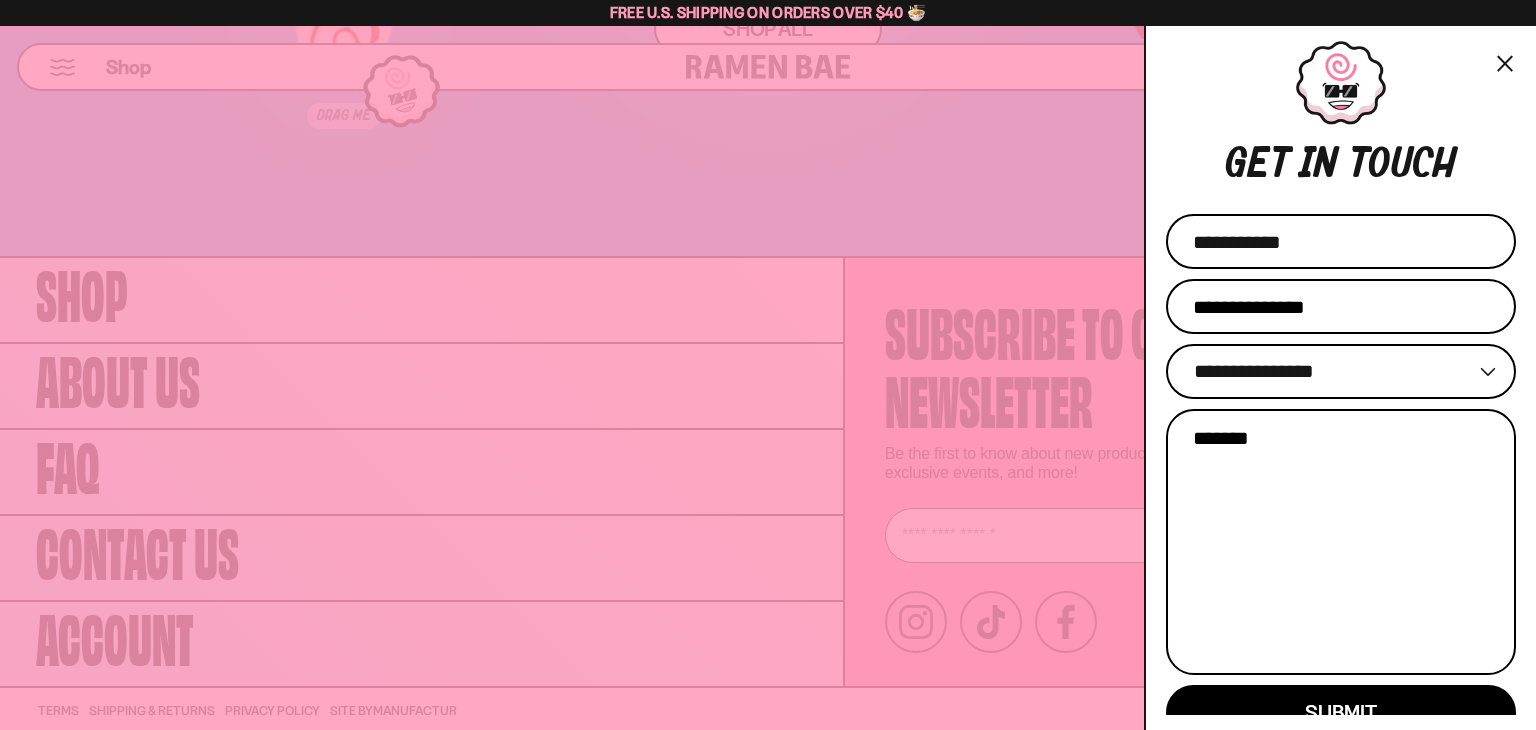 type on "**********" 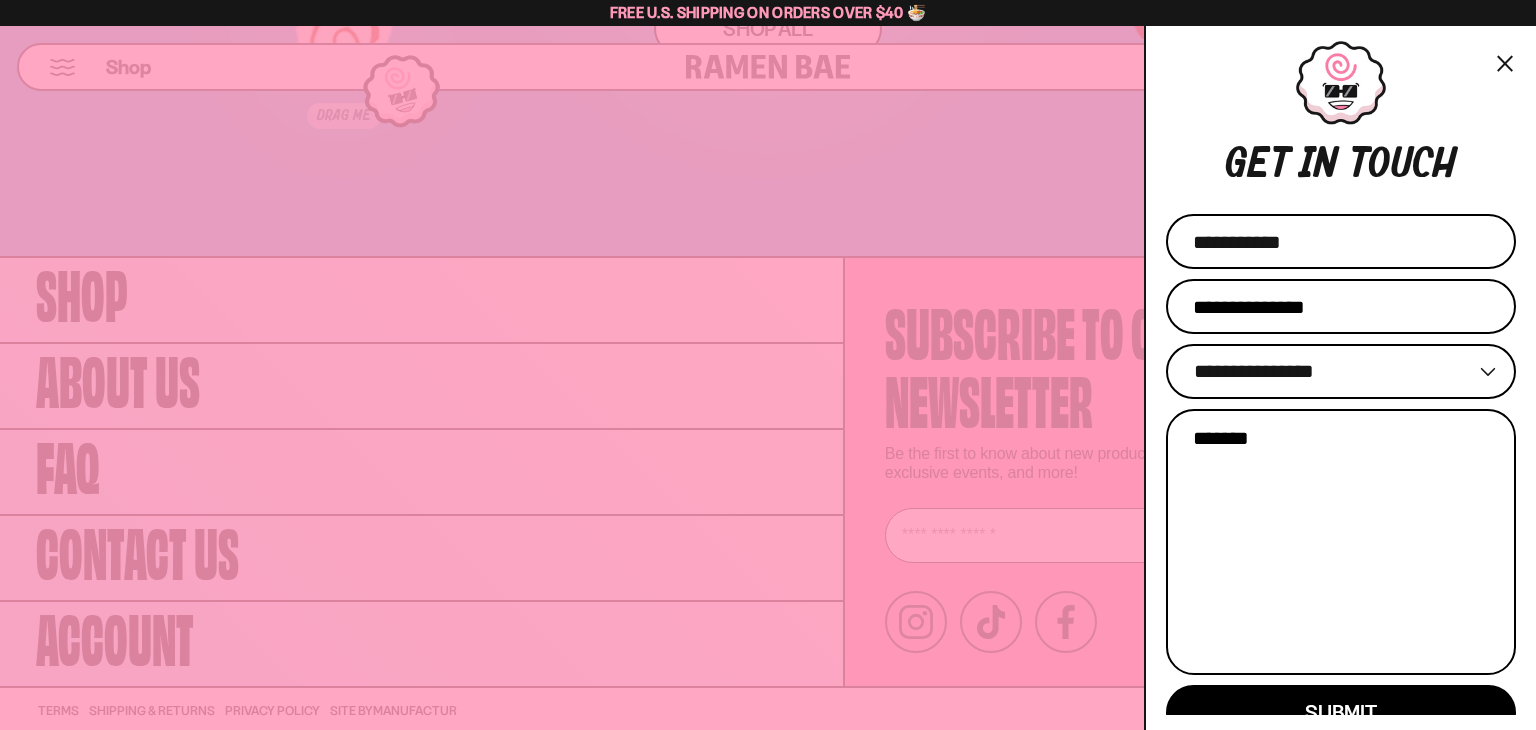 type on "**********" 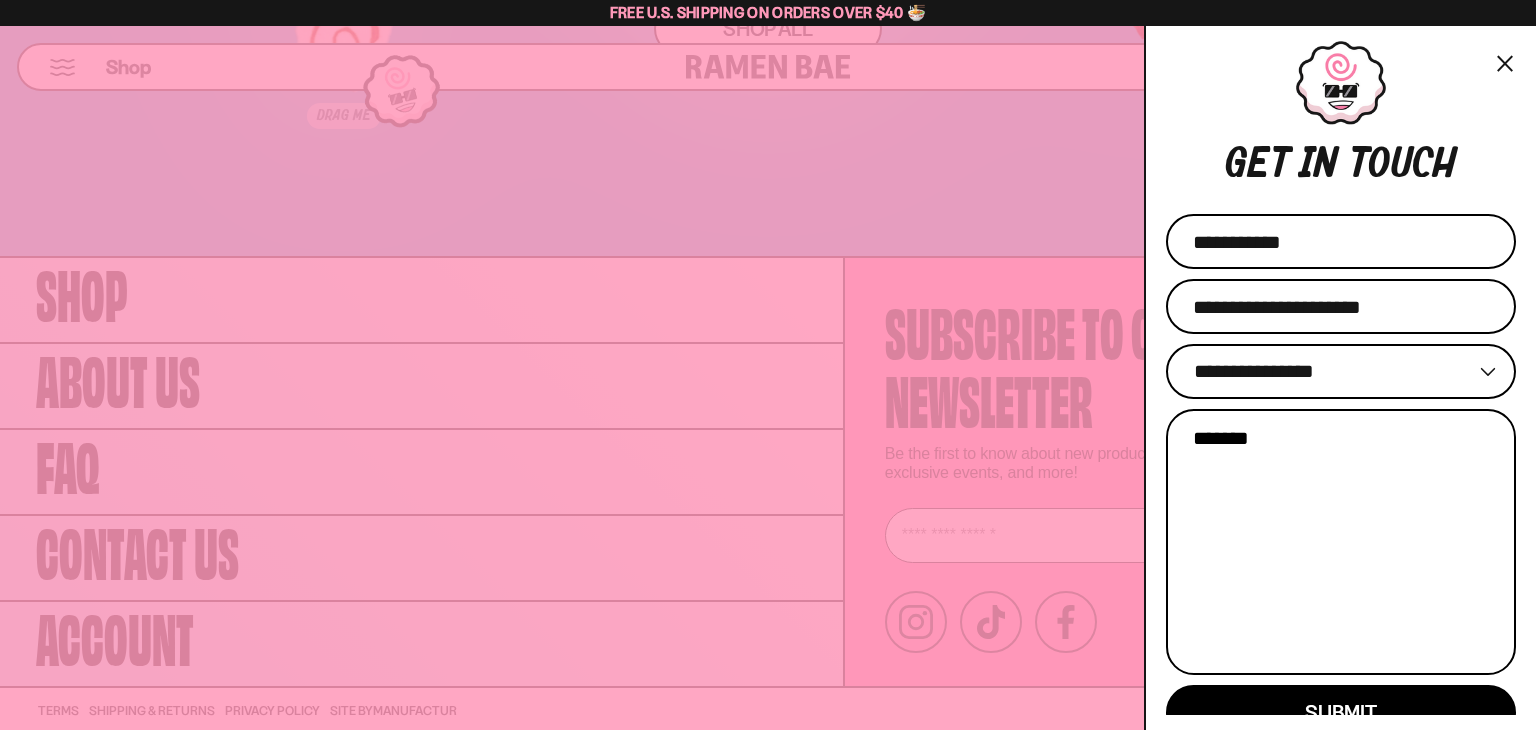 click on "**********" at bounding box center [1341, 371] 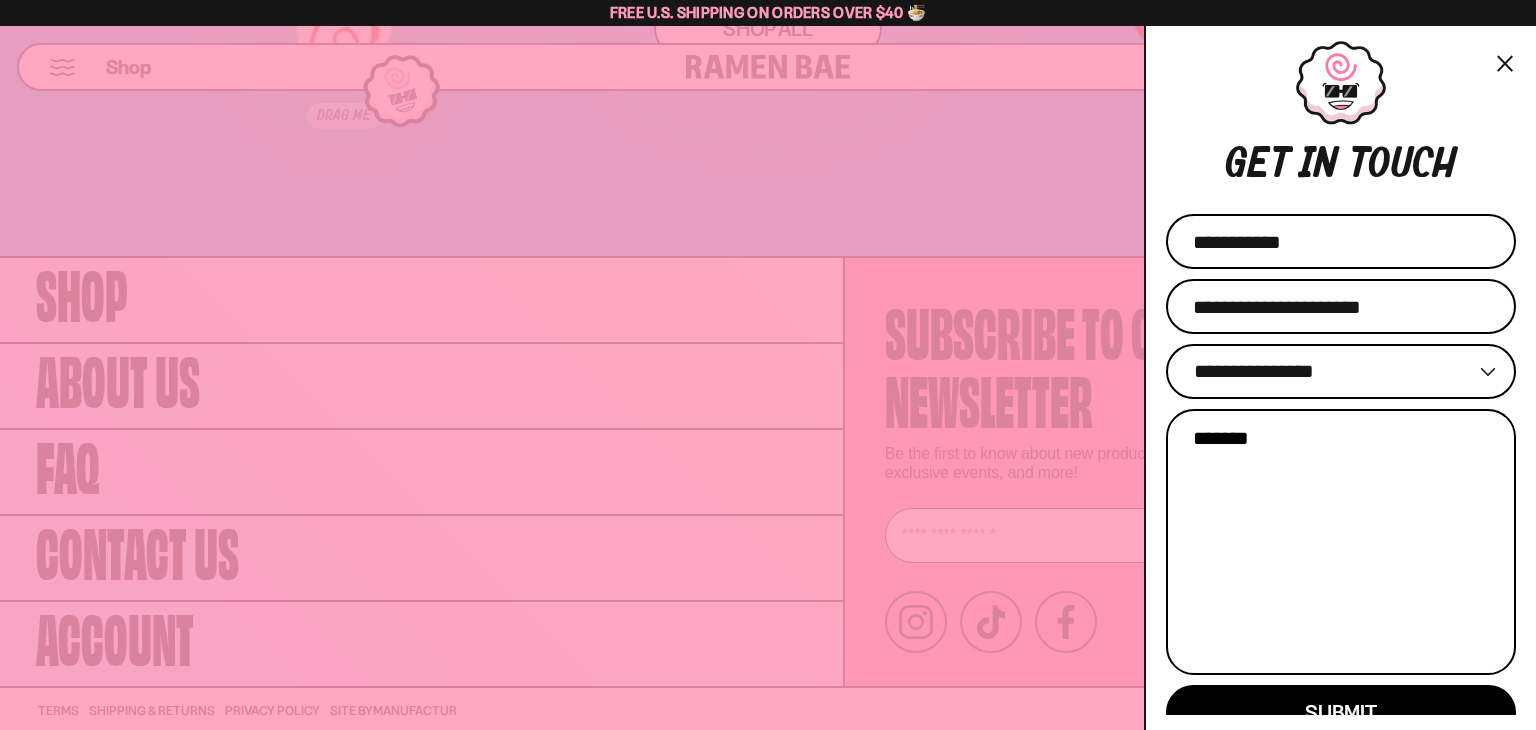 select on "********" 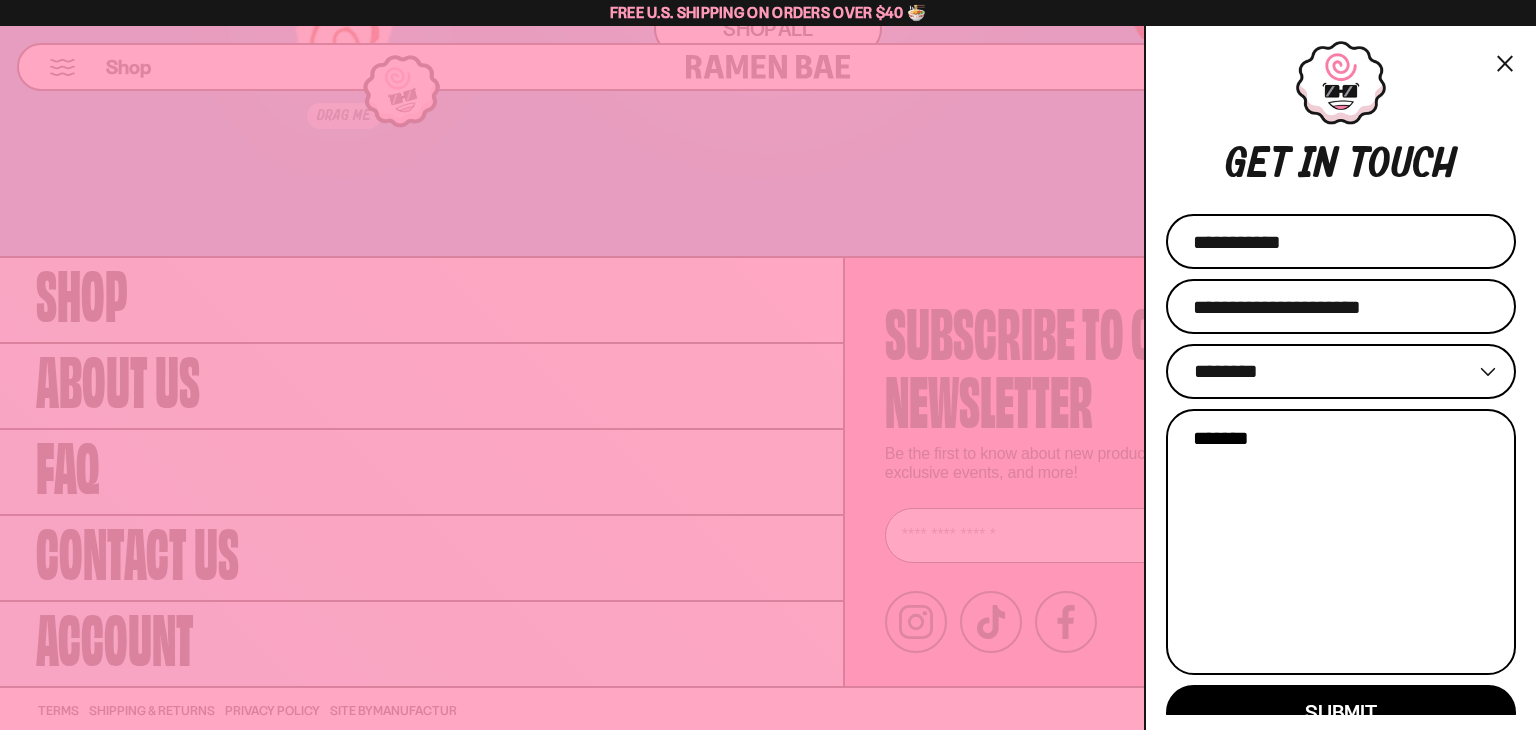 click on "**********" at bounding box center [1341, 371] 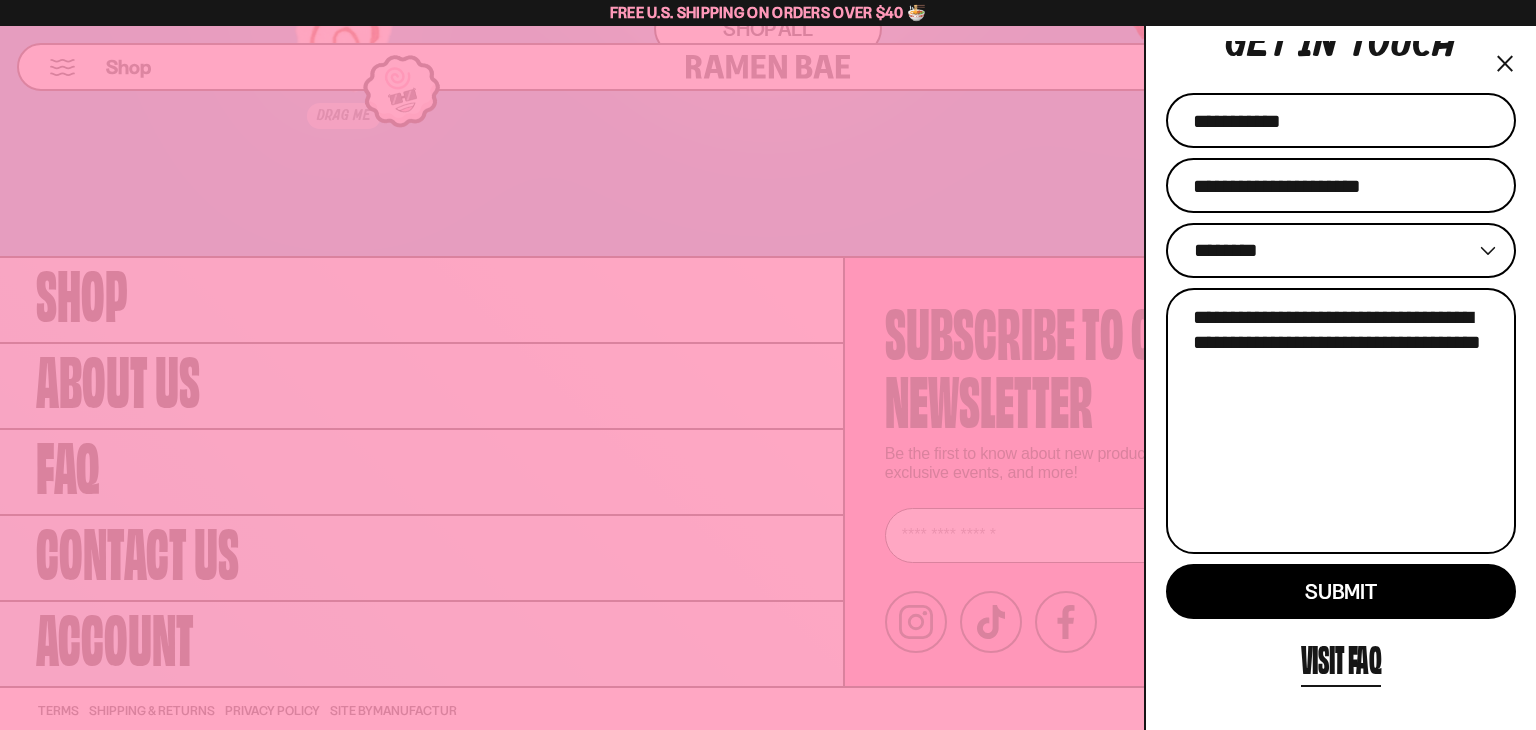 scroll, scrollTop: 172, scrollLeft: 0, axis: vertical 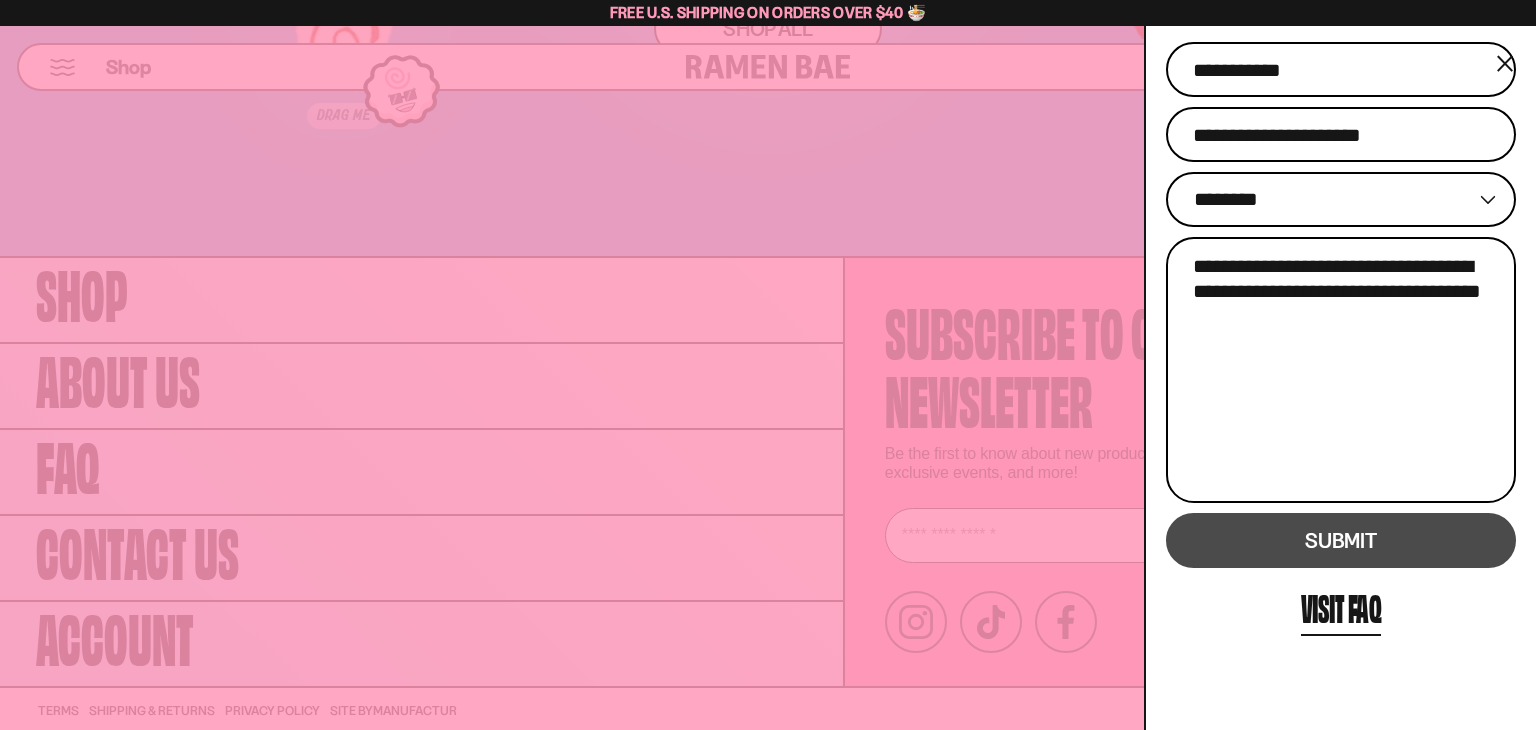 type on "**********" 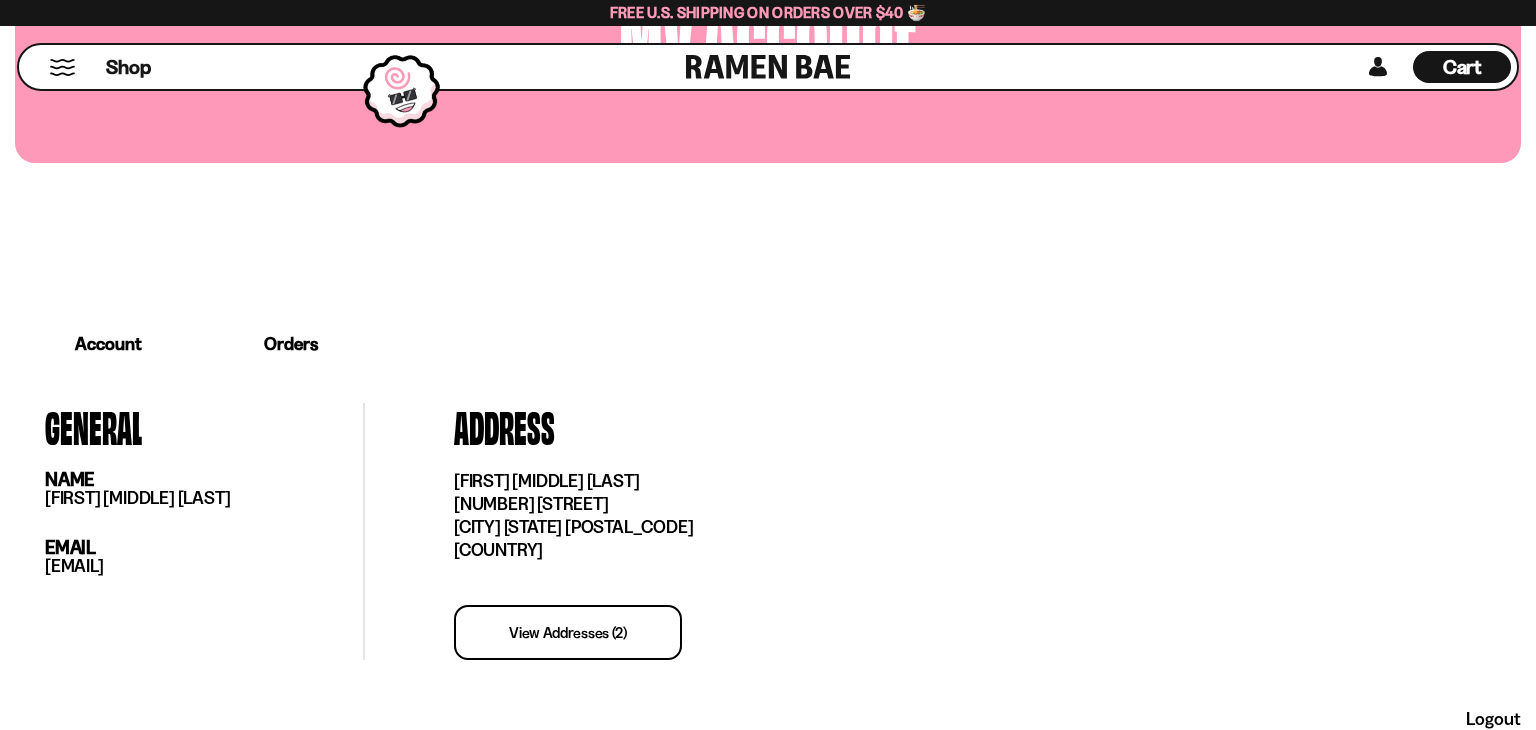 scroll, scrollTop: 240, scrollLeft: 0, axis: vertical 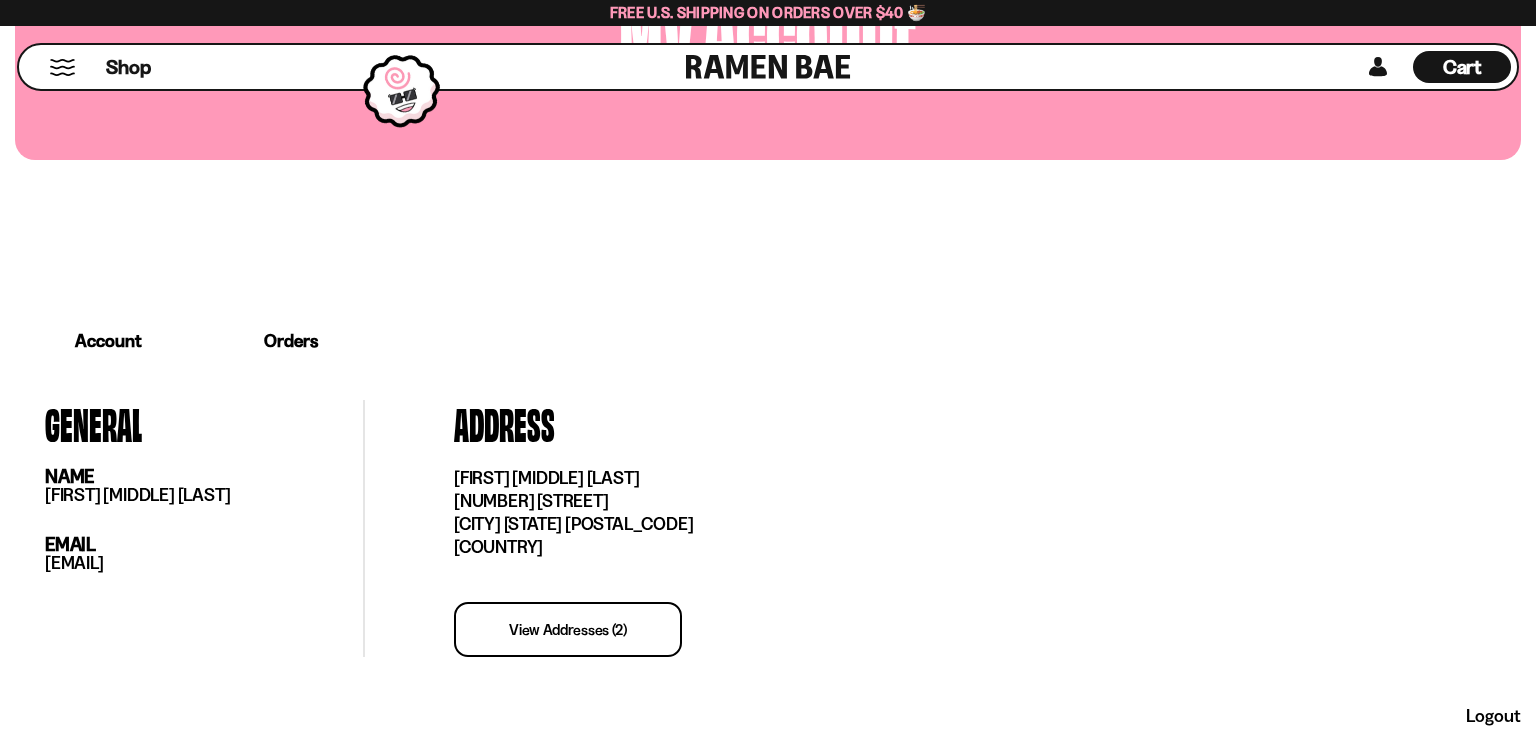 click on "Orders" at bounding box center [291, 341] 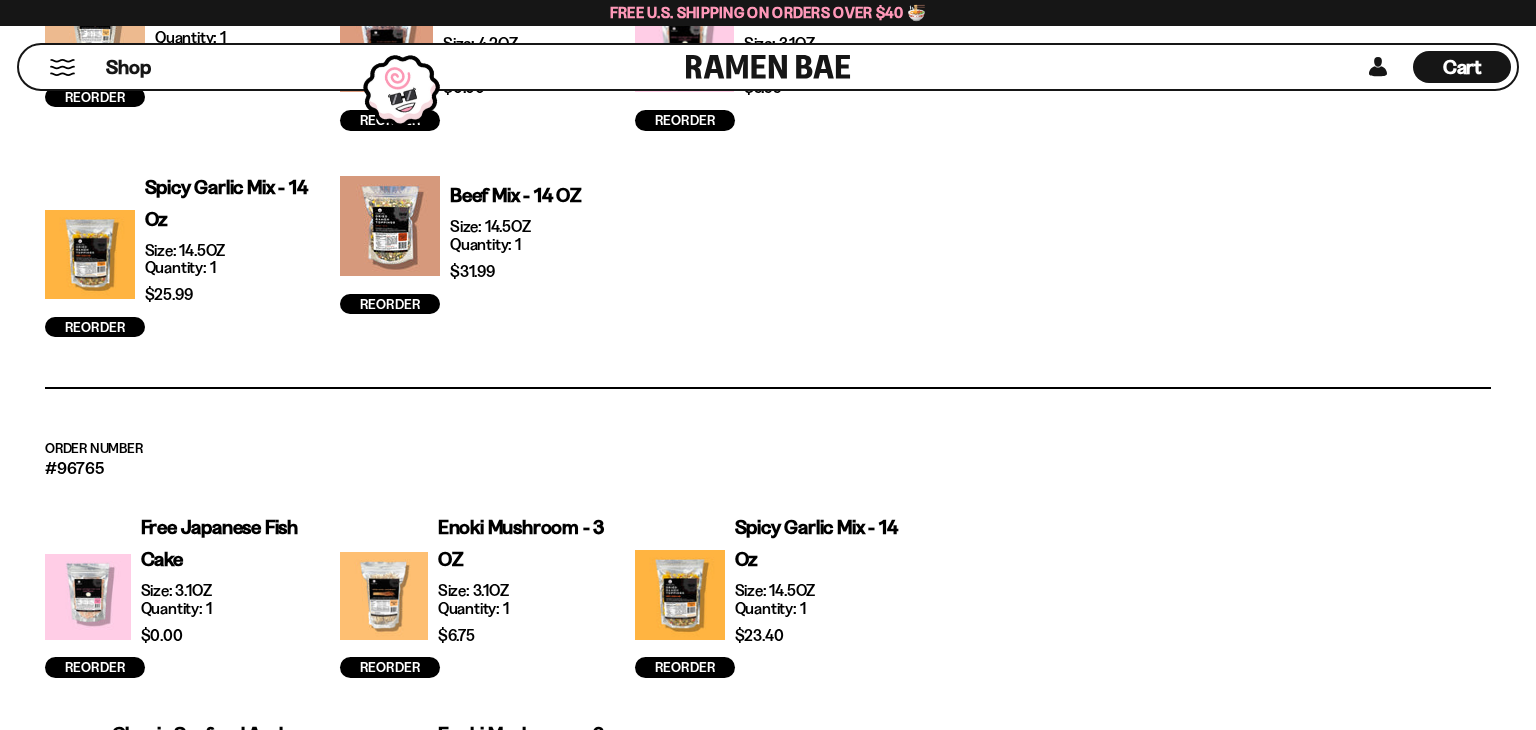 scroll, scrollTop: 754, scrollLeft: 0, axis: vertical 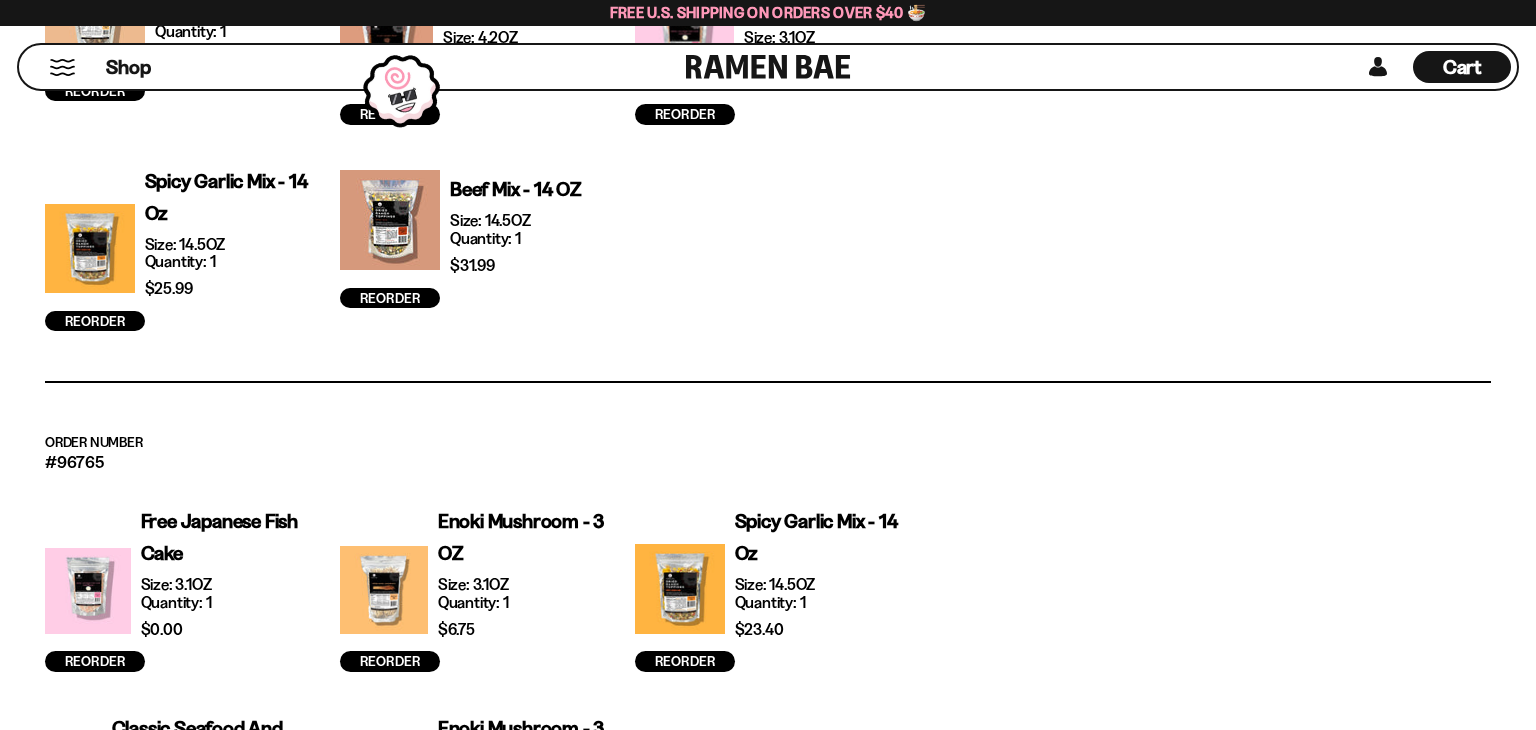click on "Order Number
#221548
Oyster Mushroom
Size: 4.2OZ
Quantity: 1
$7.49
Reorder
$0.00" at bounding box center (768, 134) 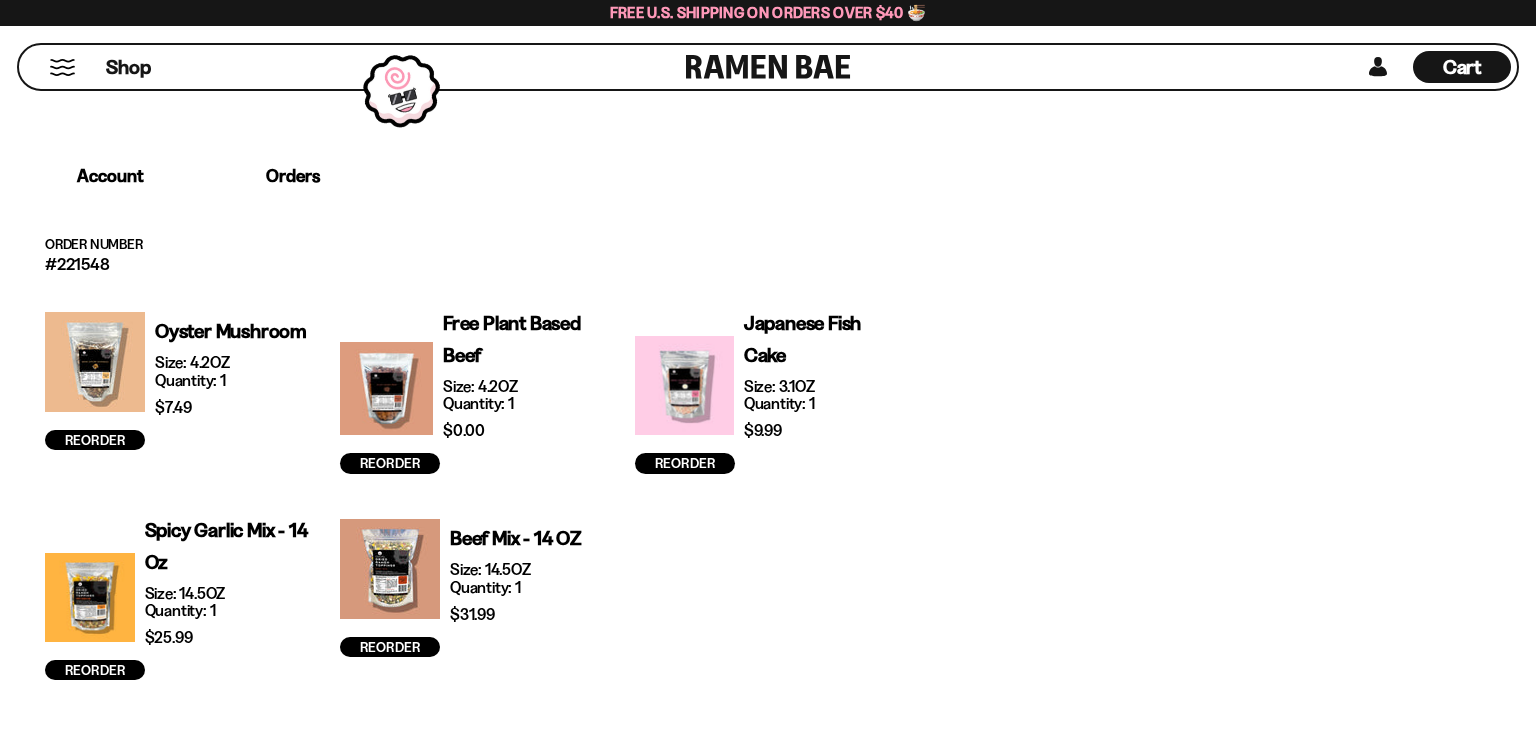 scroll, scrollTop: 399, scrollLeft: 0, axis: vertical 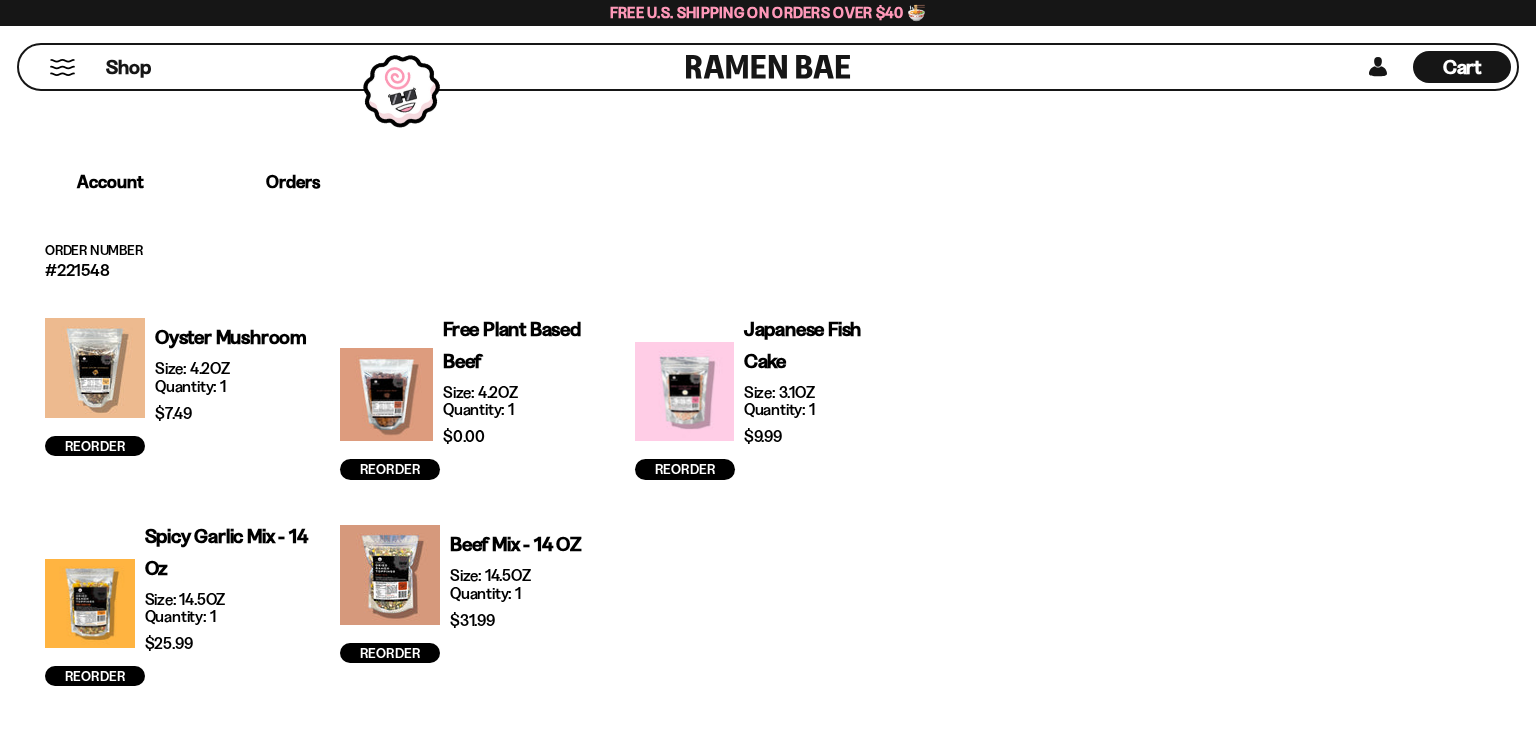 click on "Orders" at bounding box center [293, 182] 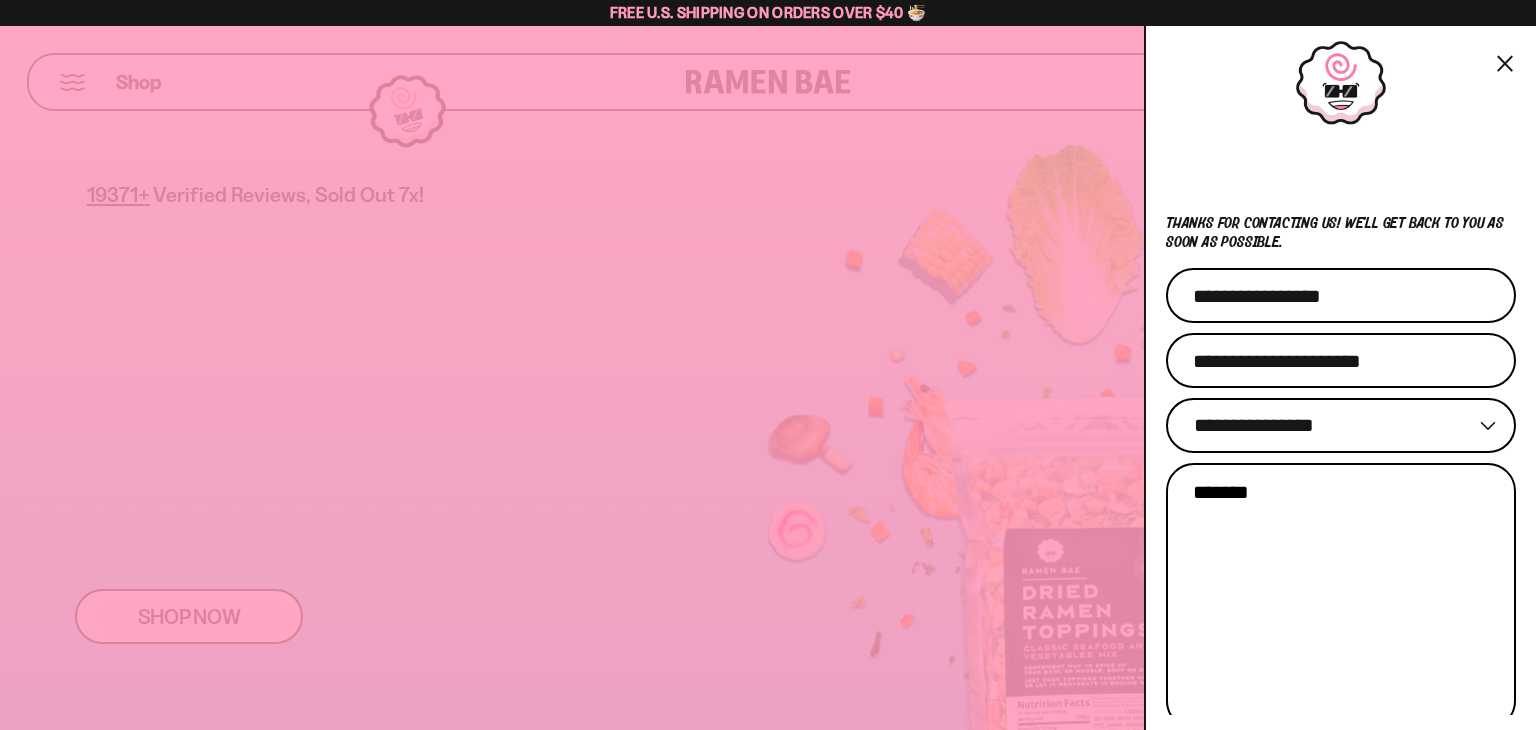 scroll, scrollTop: 0, scrollLeft: 0, axis: both 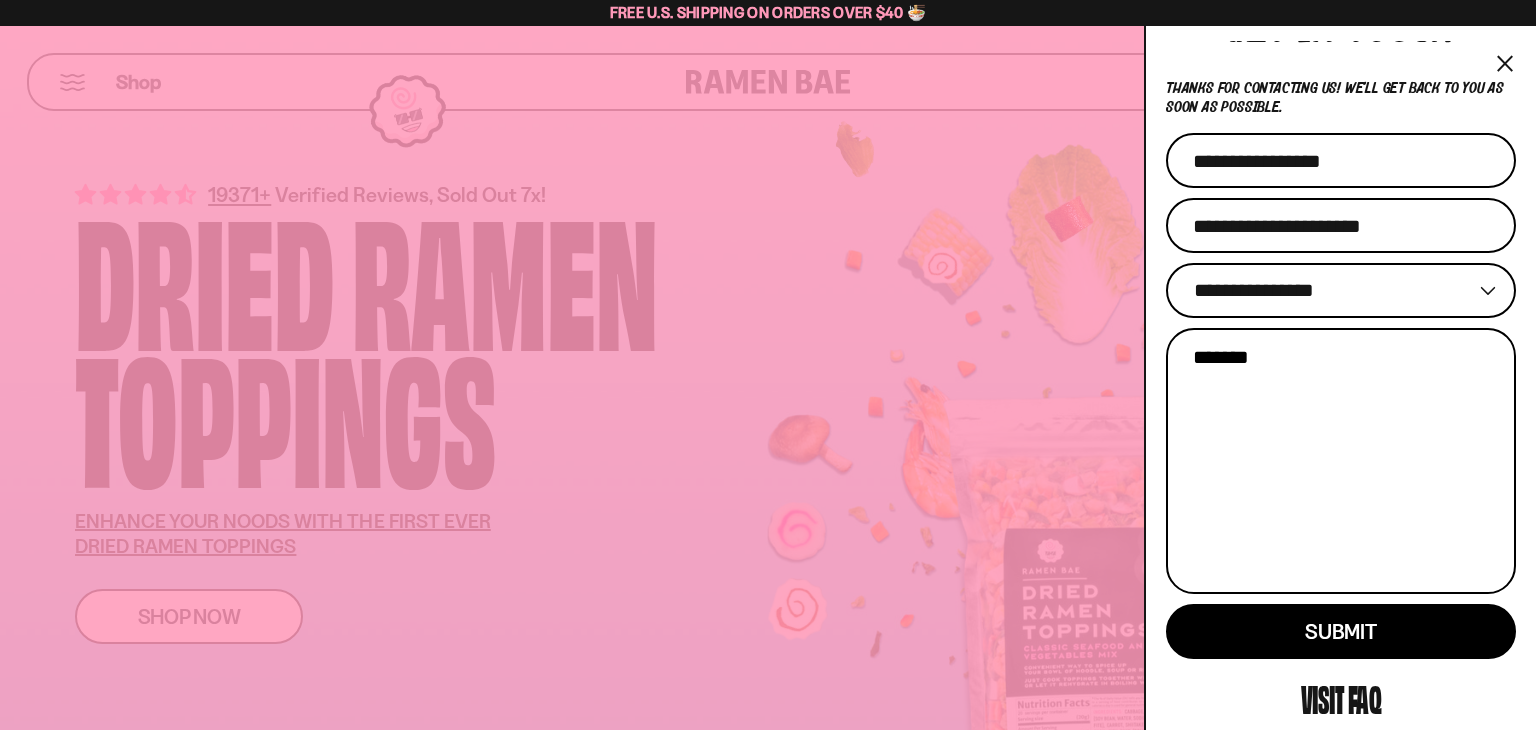 click on "Message" at bounding box center [1341, 461] 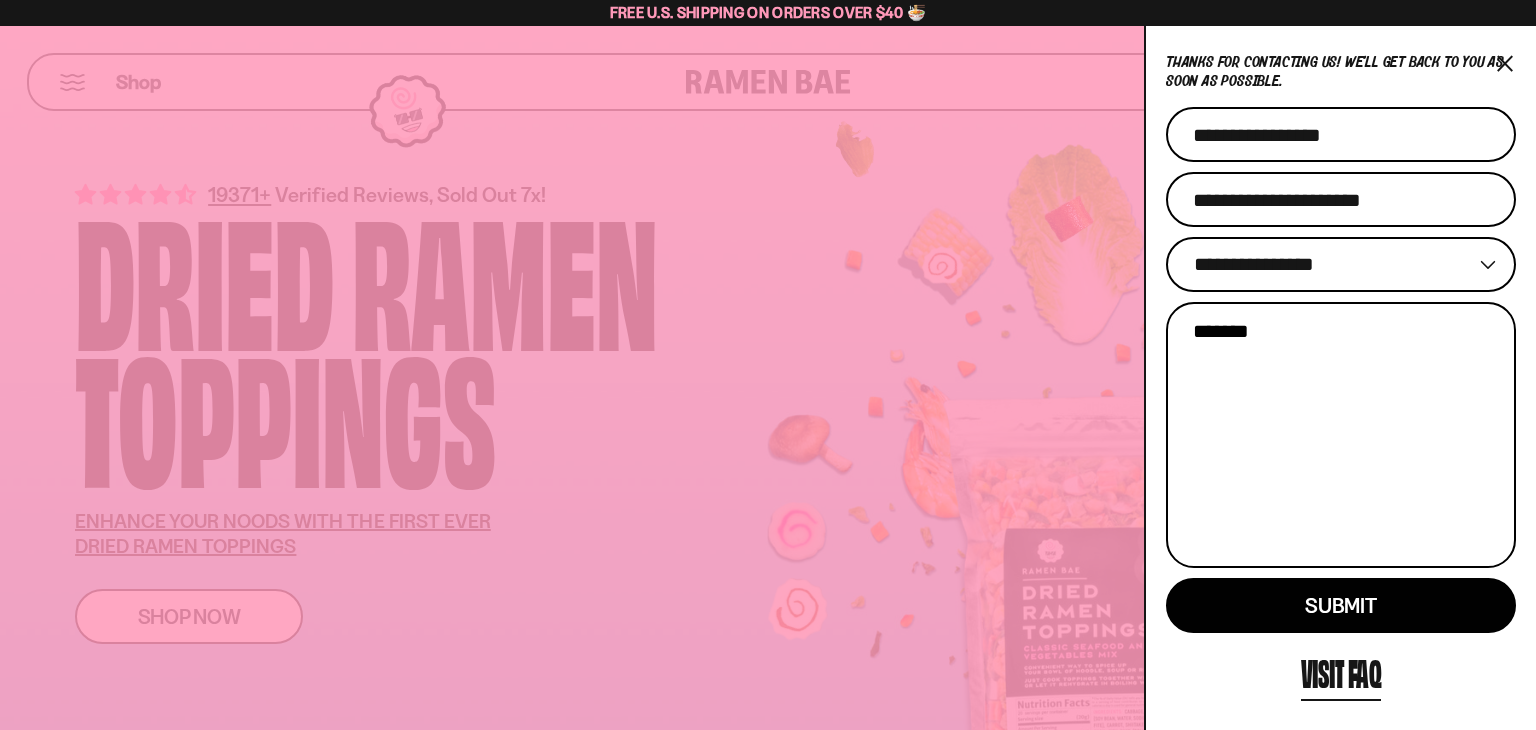 scroll, scrollTop: 159, scrollLeft: 0, axis: vertical 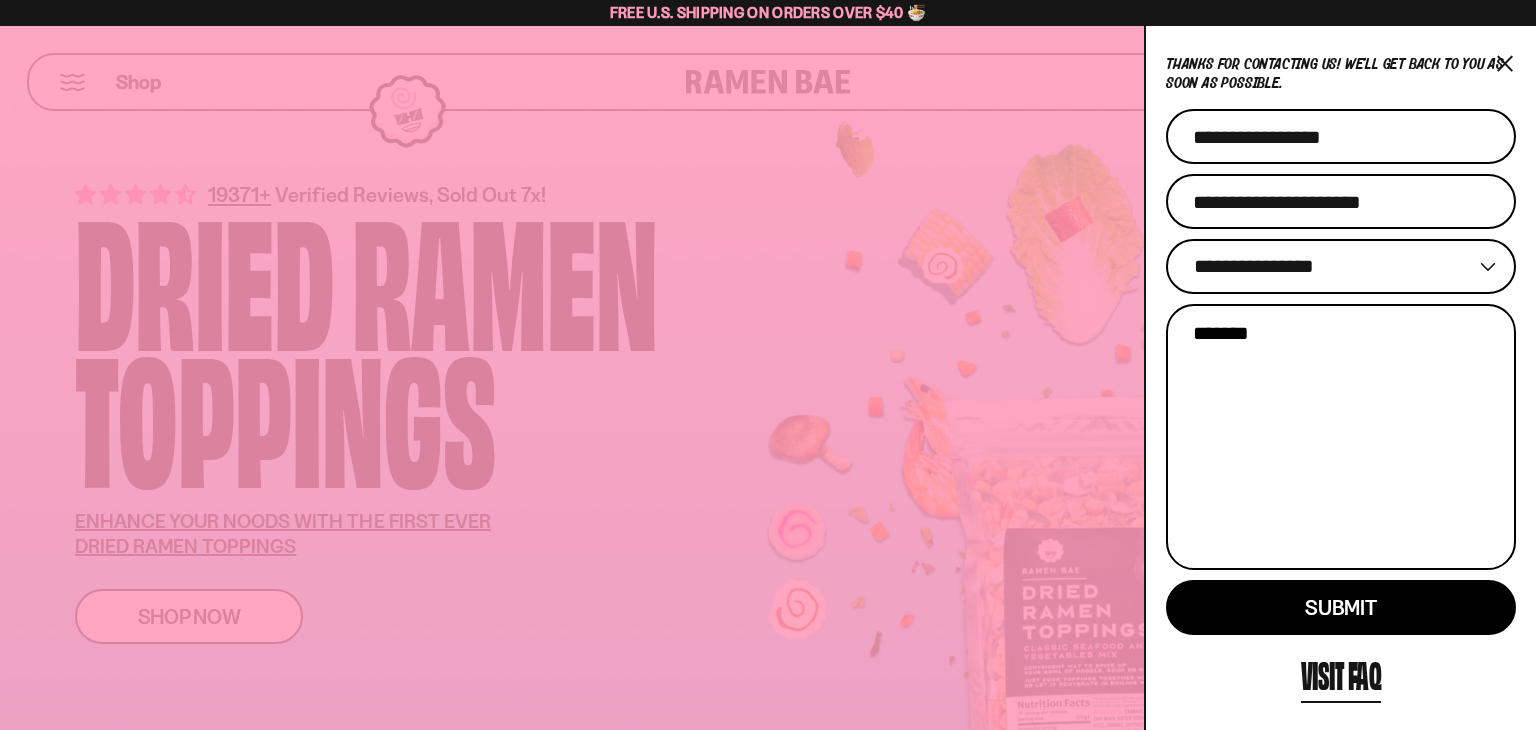 click on "**********" at bounding box center [1341, 266] 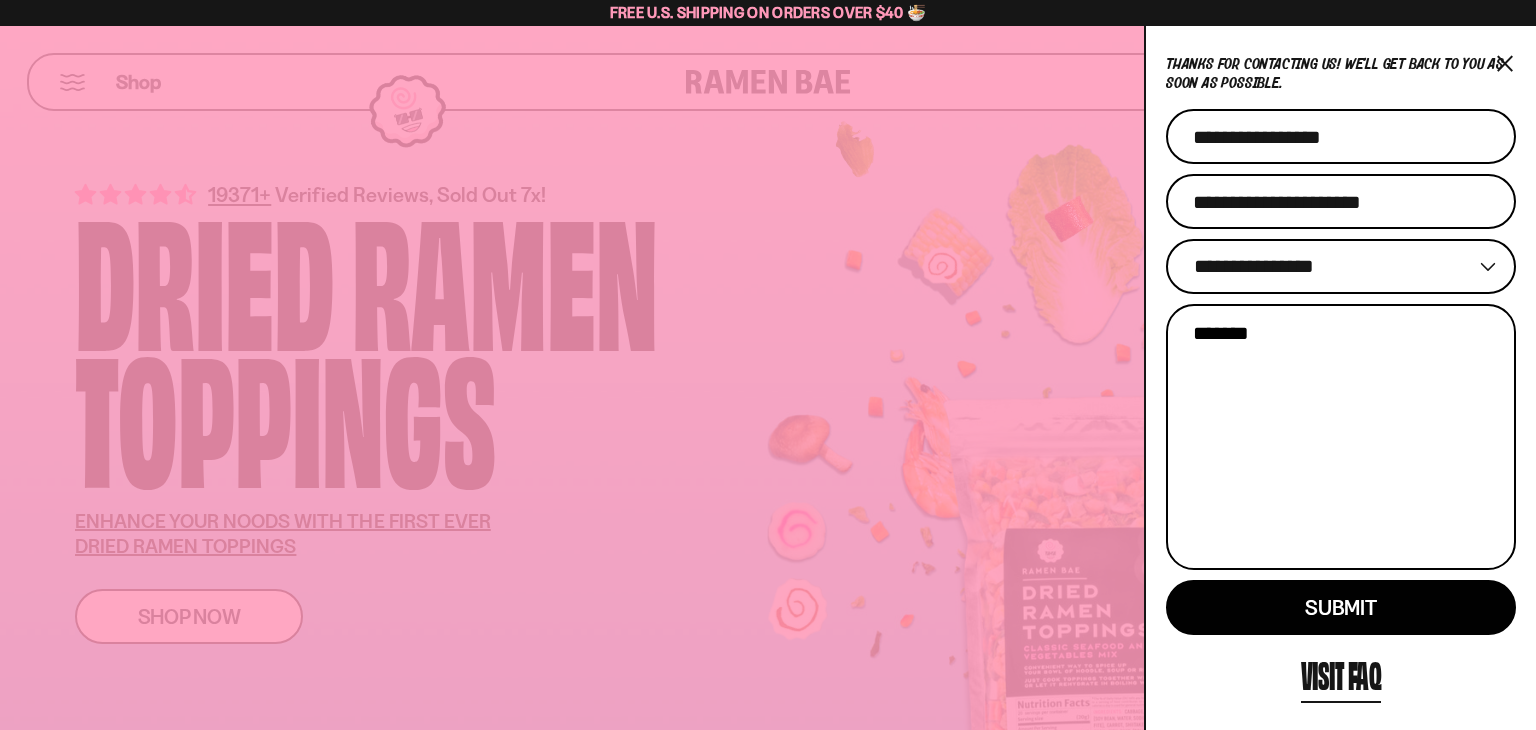 select on "********" 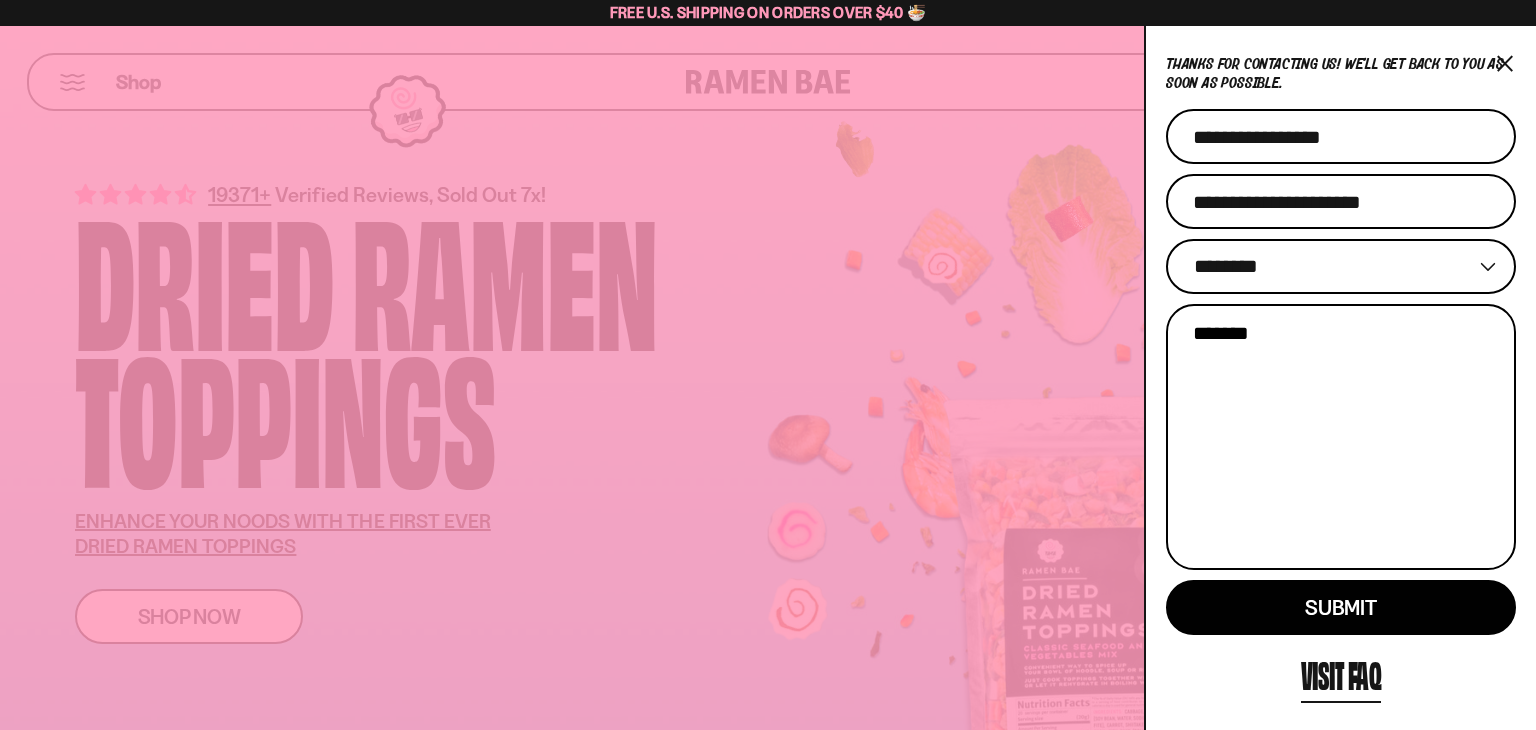 click on "**********" at bounding box center (1341, 266) 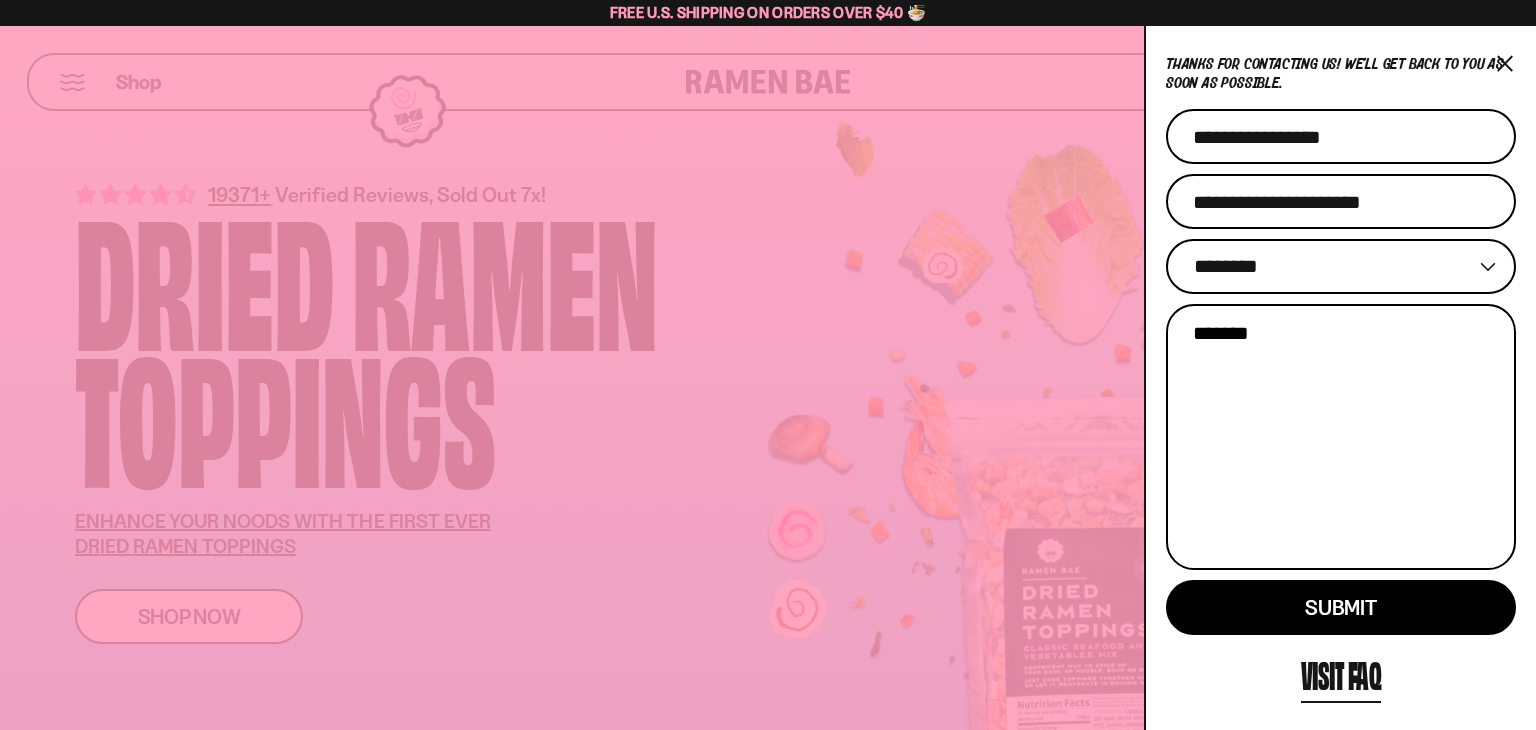 click on "Message" at bounding box center (1341, 437) 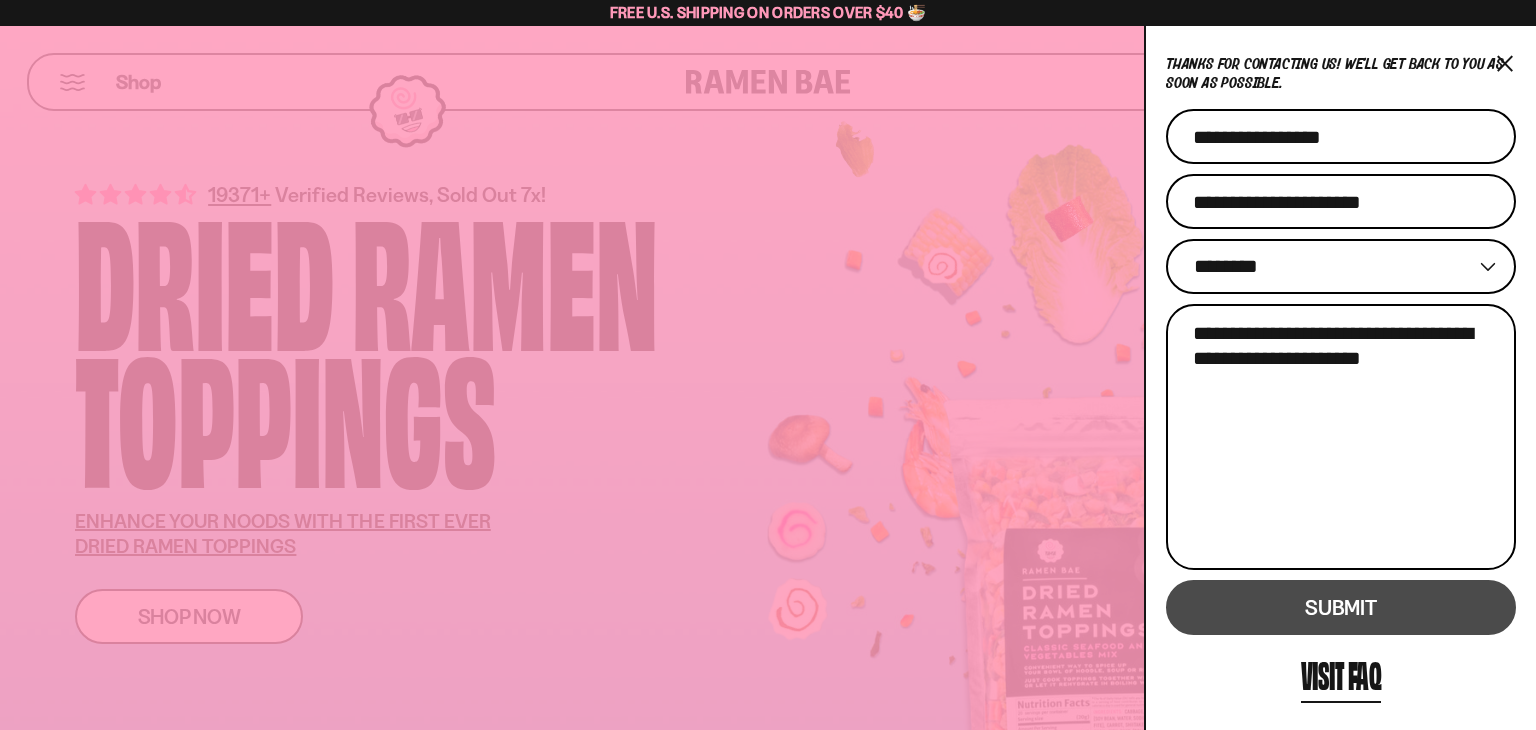 type on "**********" 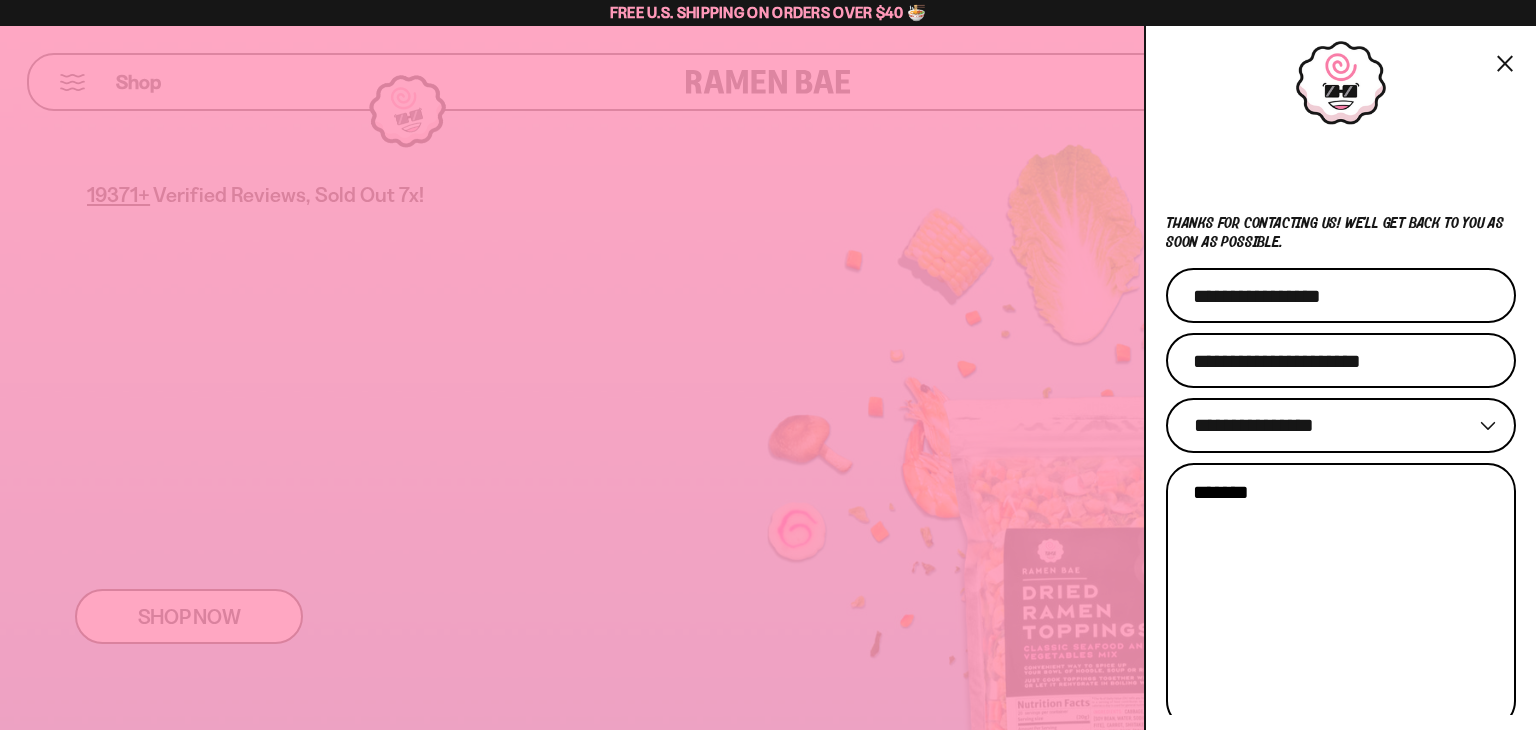 scroll, scrollTop: 0, scrollLeft: 0, axis: both 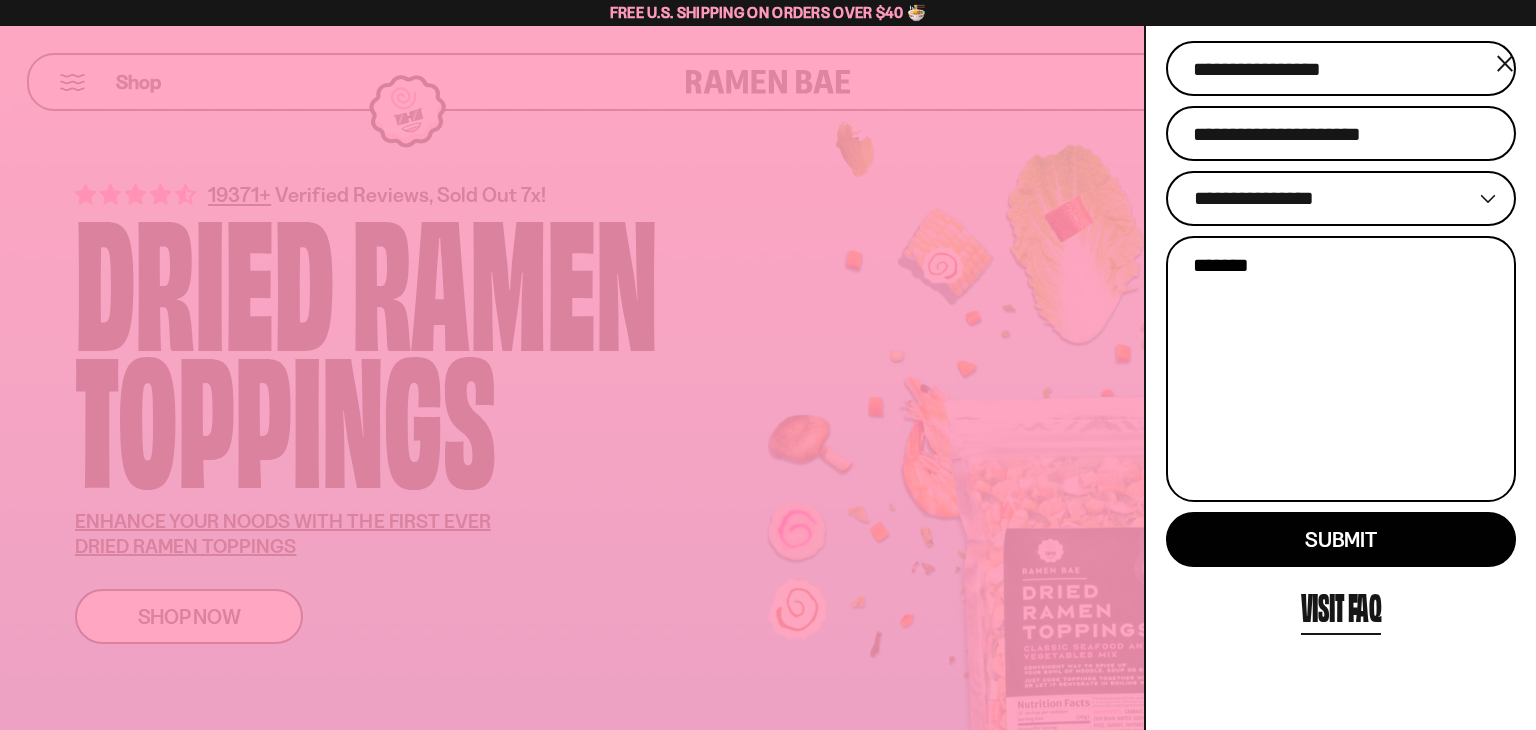 click on "**********" at bounding box center [1341, 198] 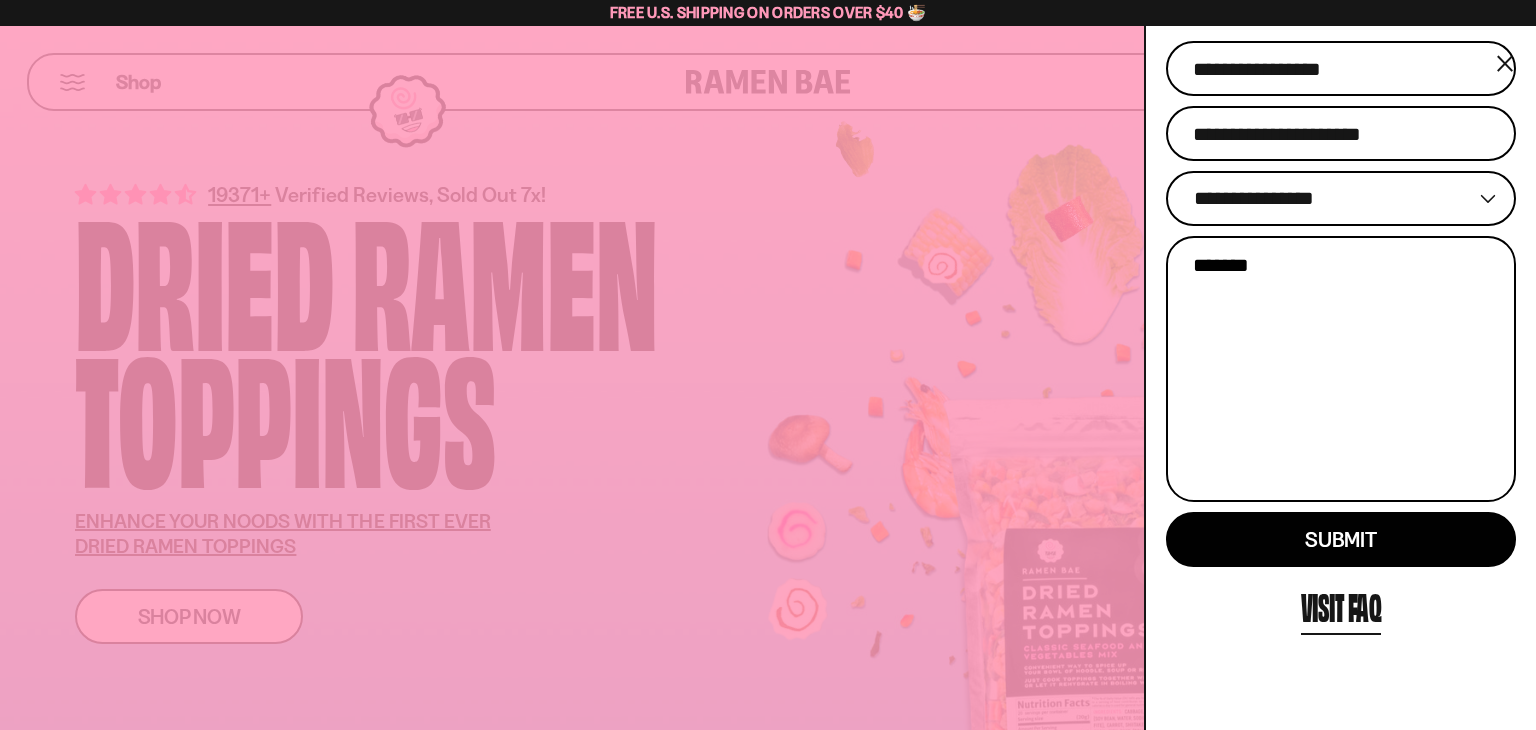 select on "********" 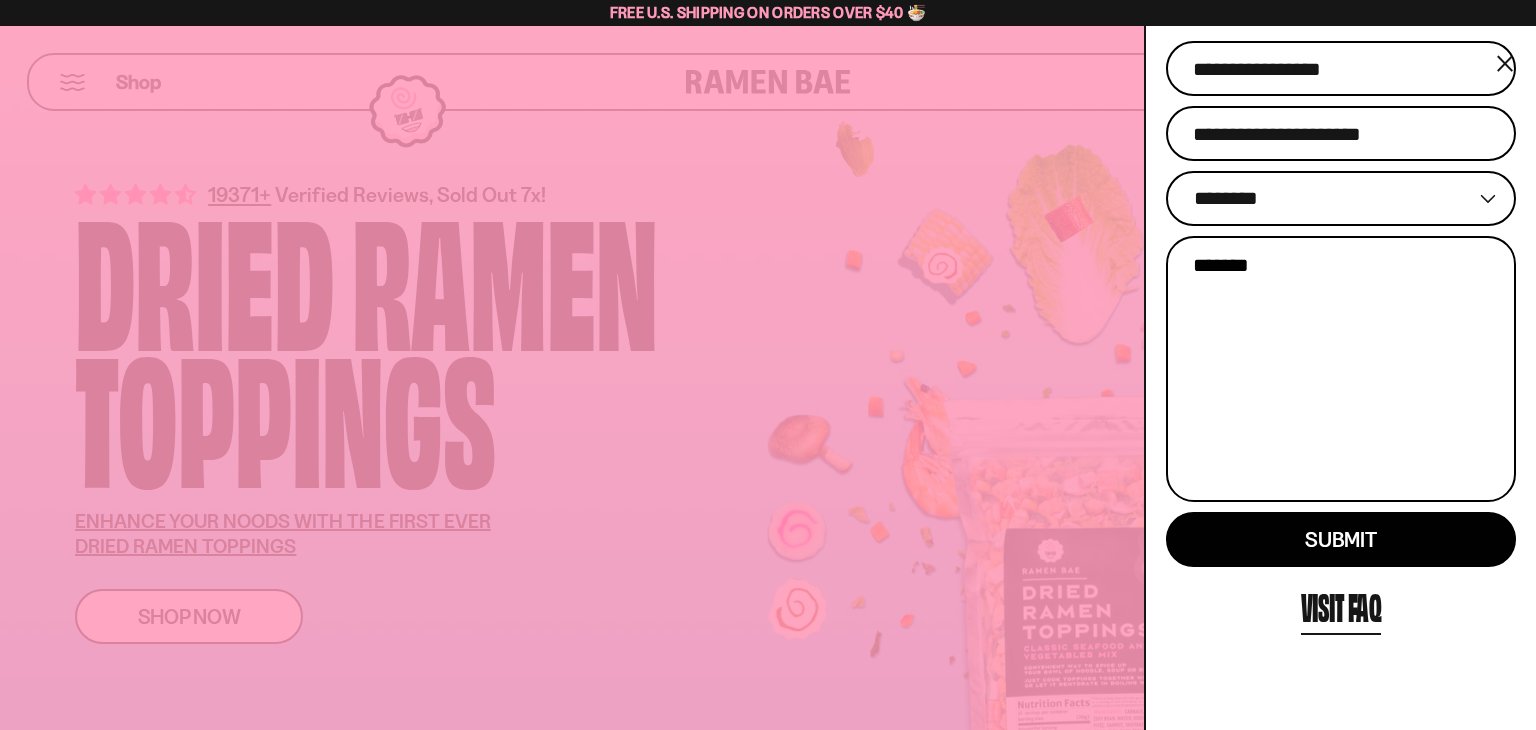 click on "**********" at bounding box center (1341, 198) 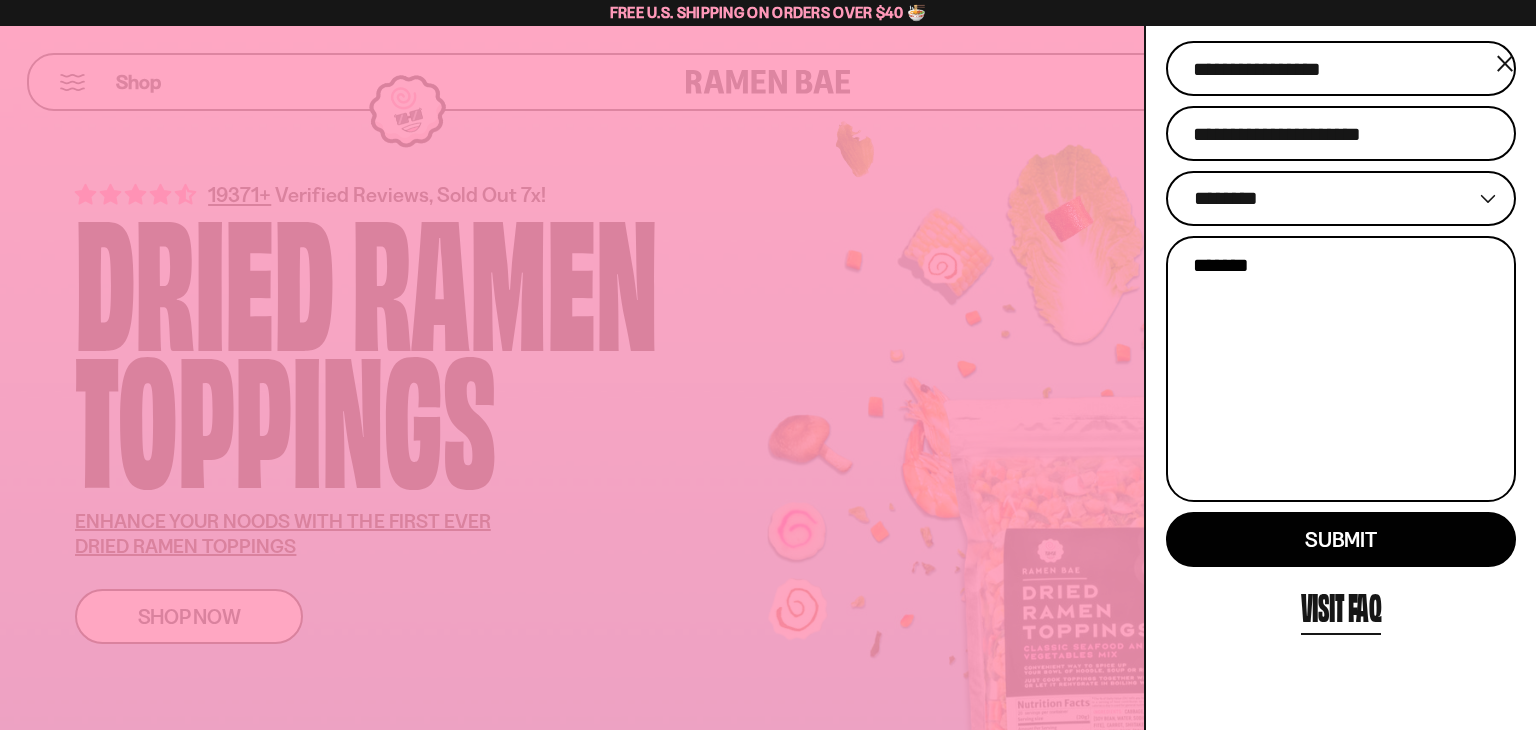 click on "Message" at bounding box center (1341, 369) 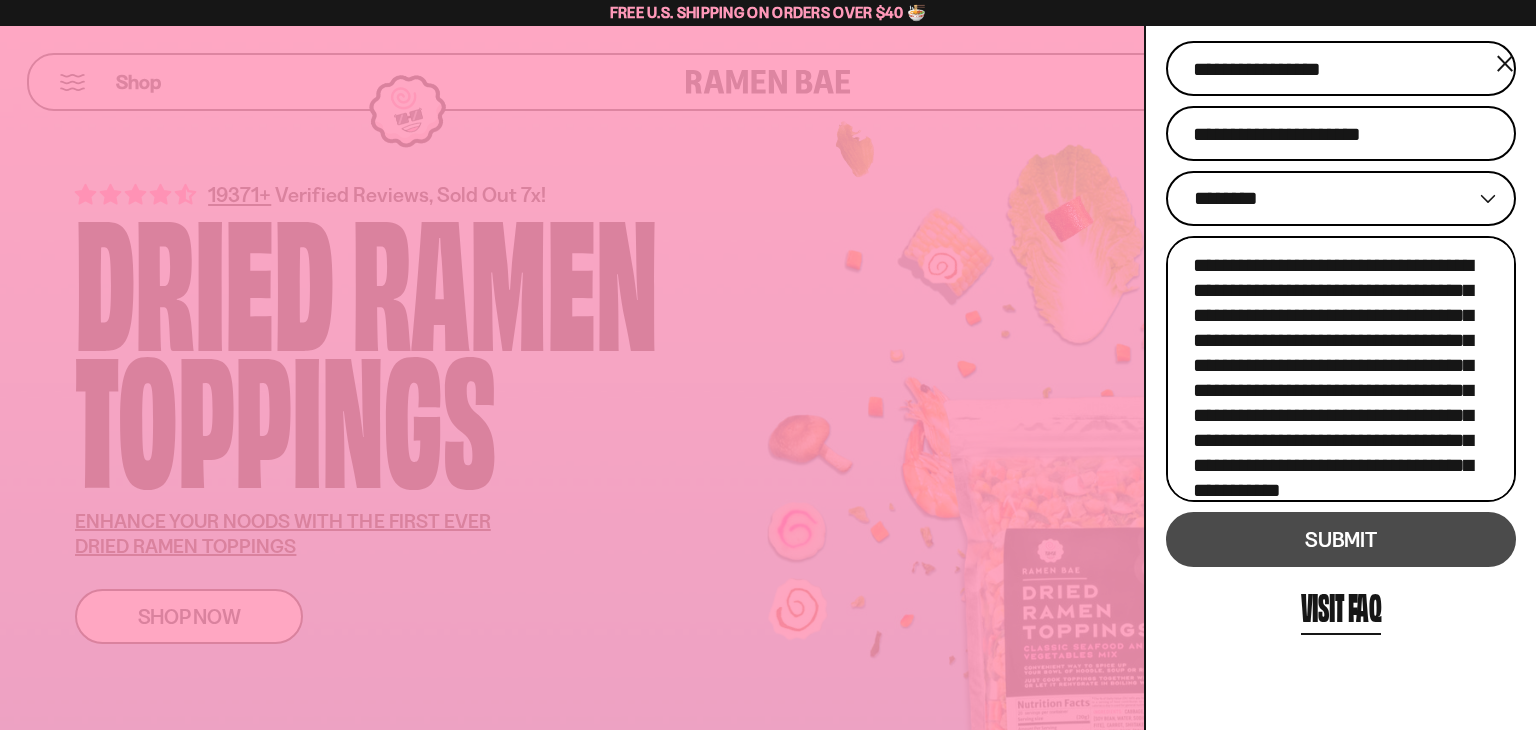 type on "**********" 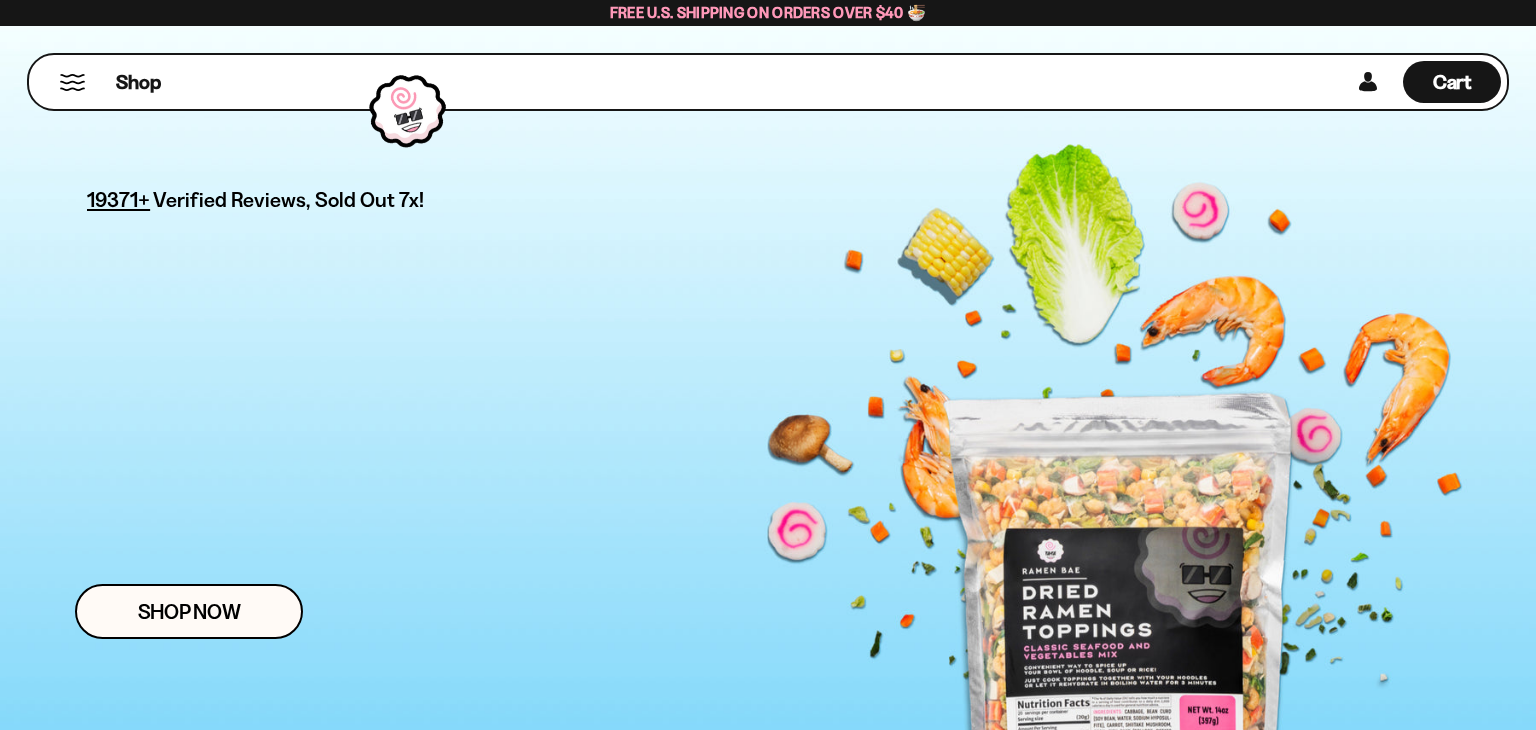 scroll, scrollTop: 0, scrollLeft: 0, axis: both 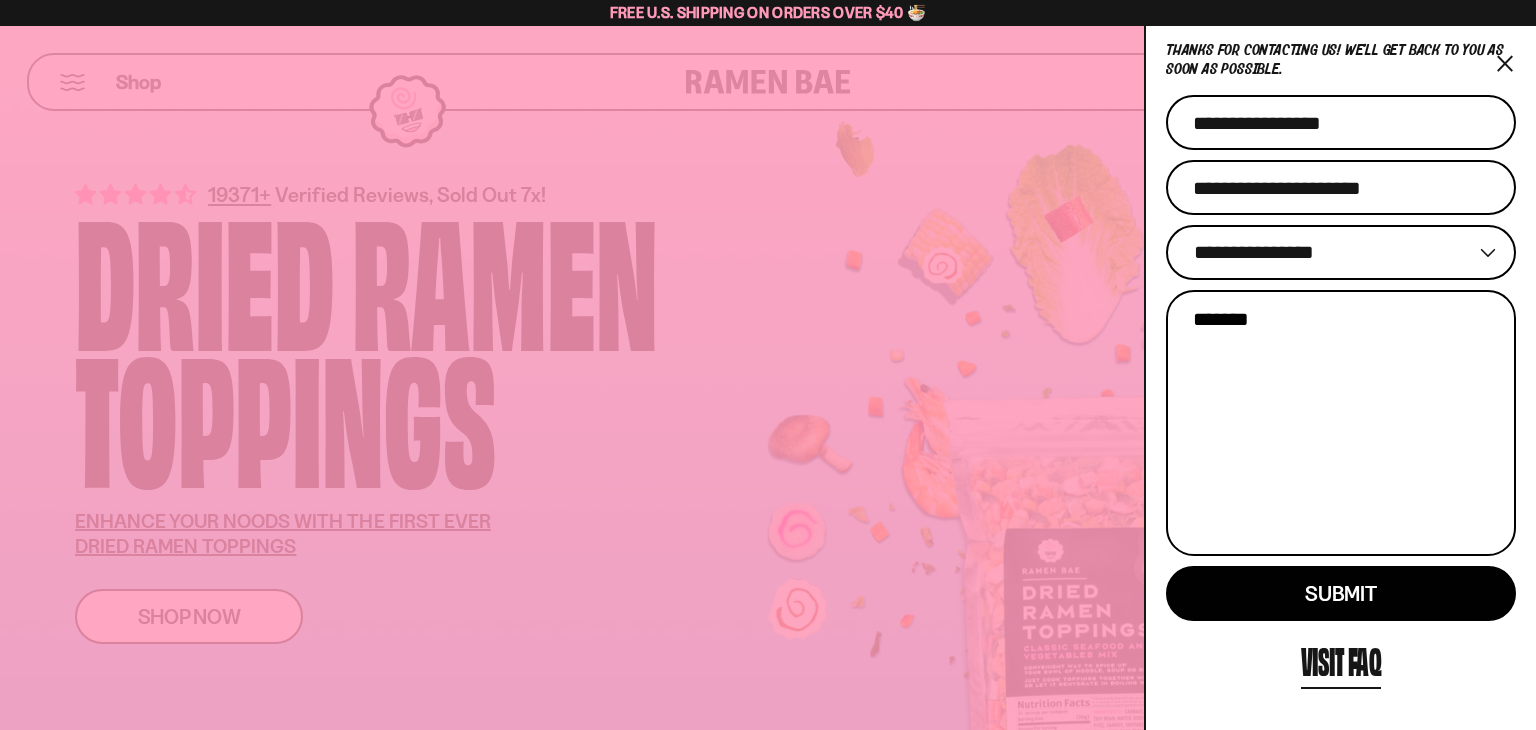 click on "**********" at bounding box center [1341, 252] 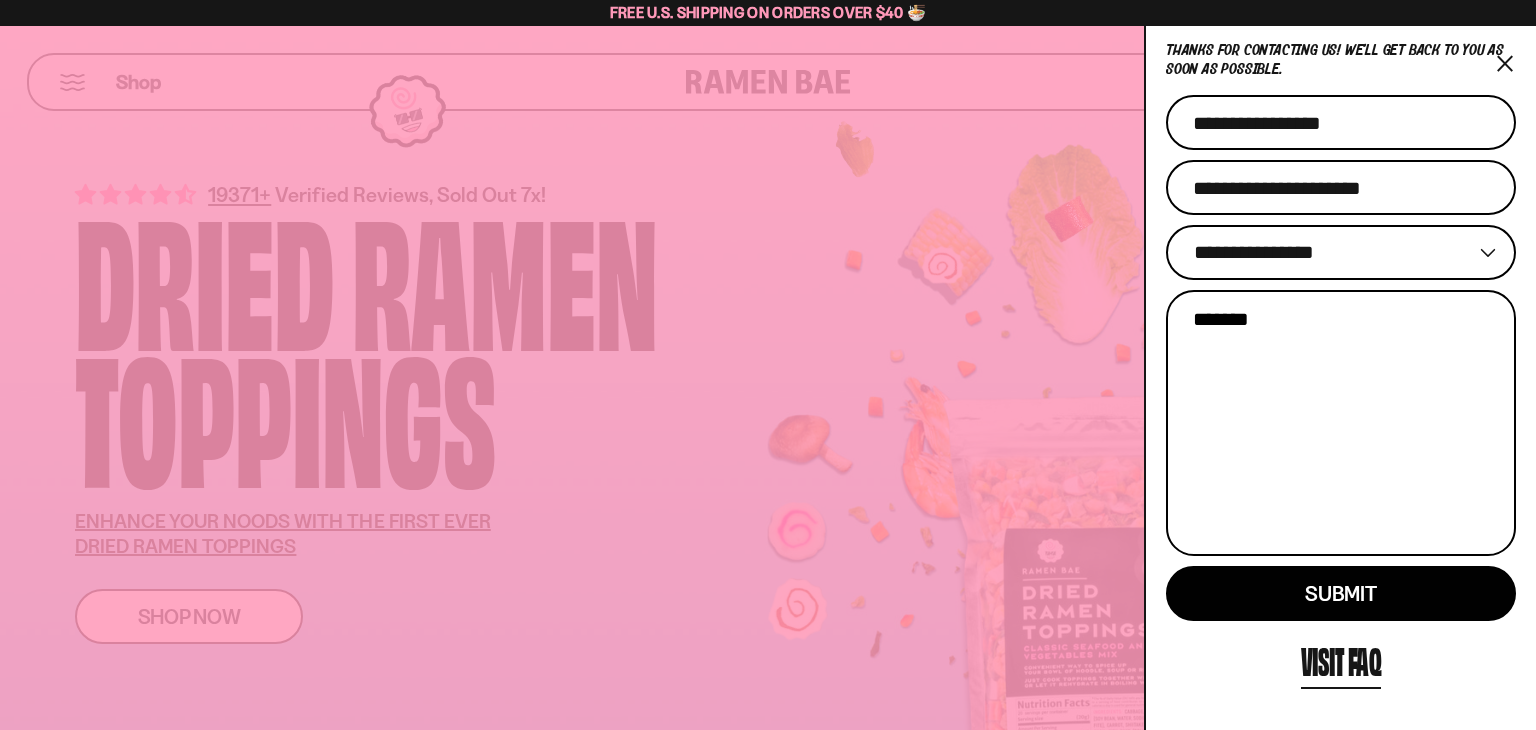 select on "********" 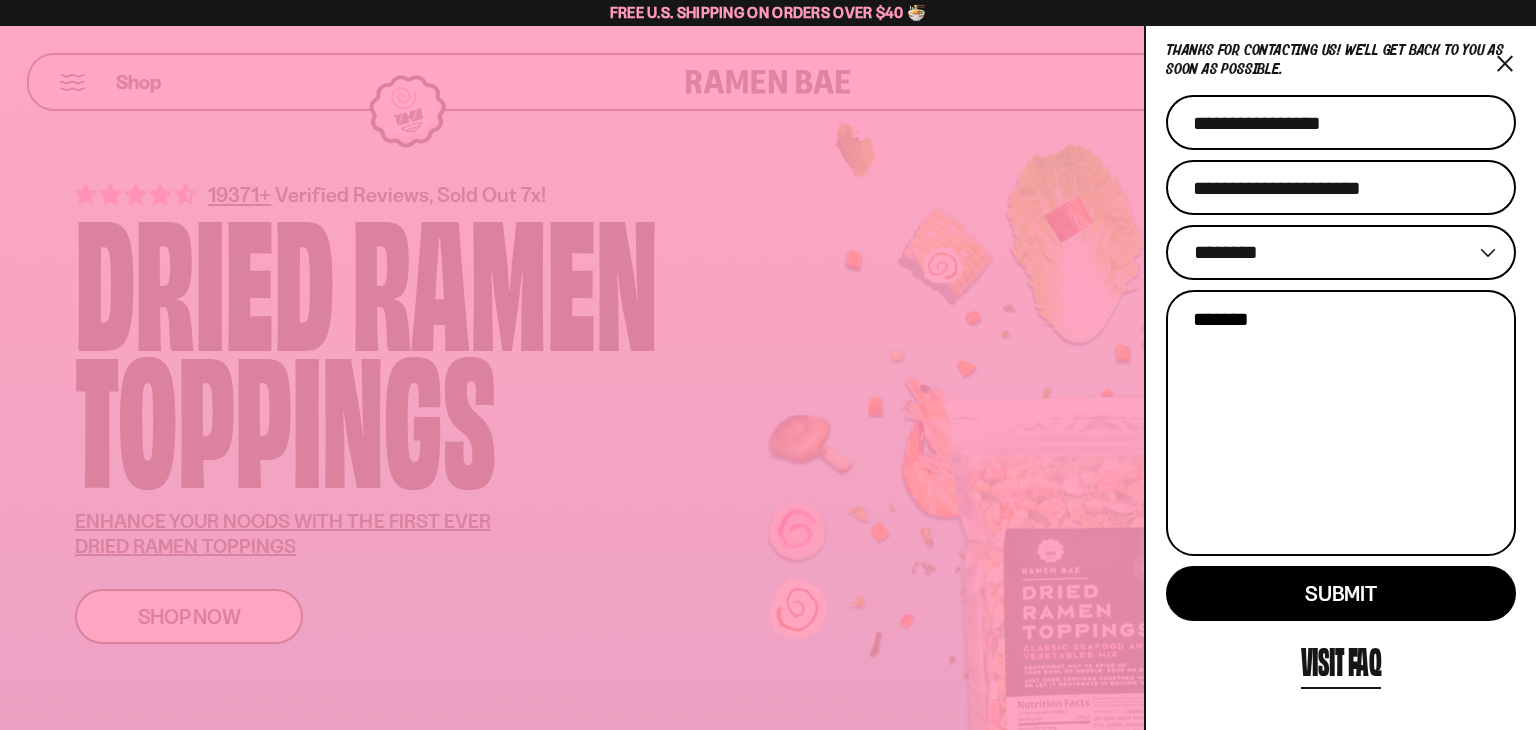 click on "**********" at bounding box center [1341, 252] 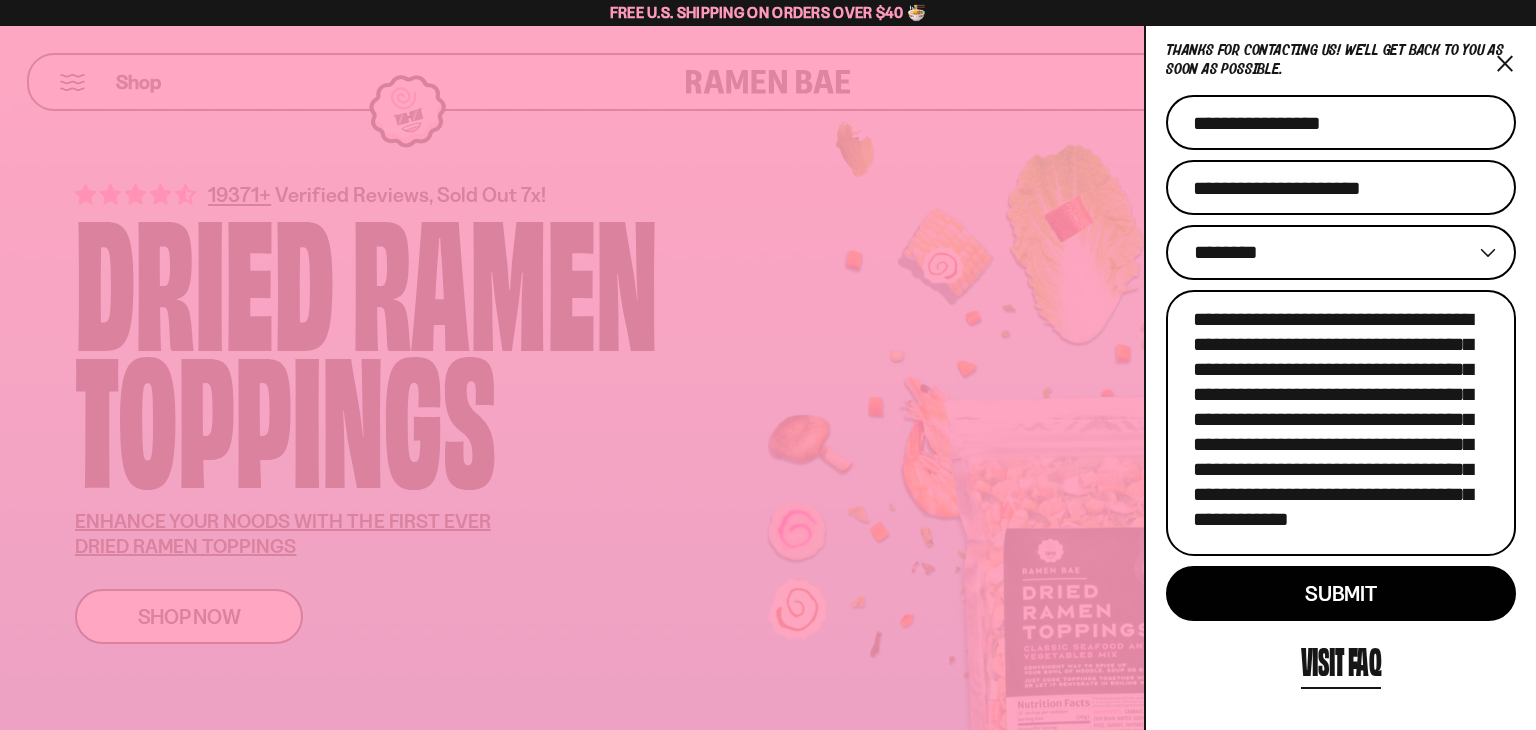 scroll, scrollTop: 172, scrollLeft: 0, axis: vertical 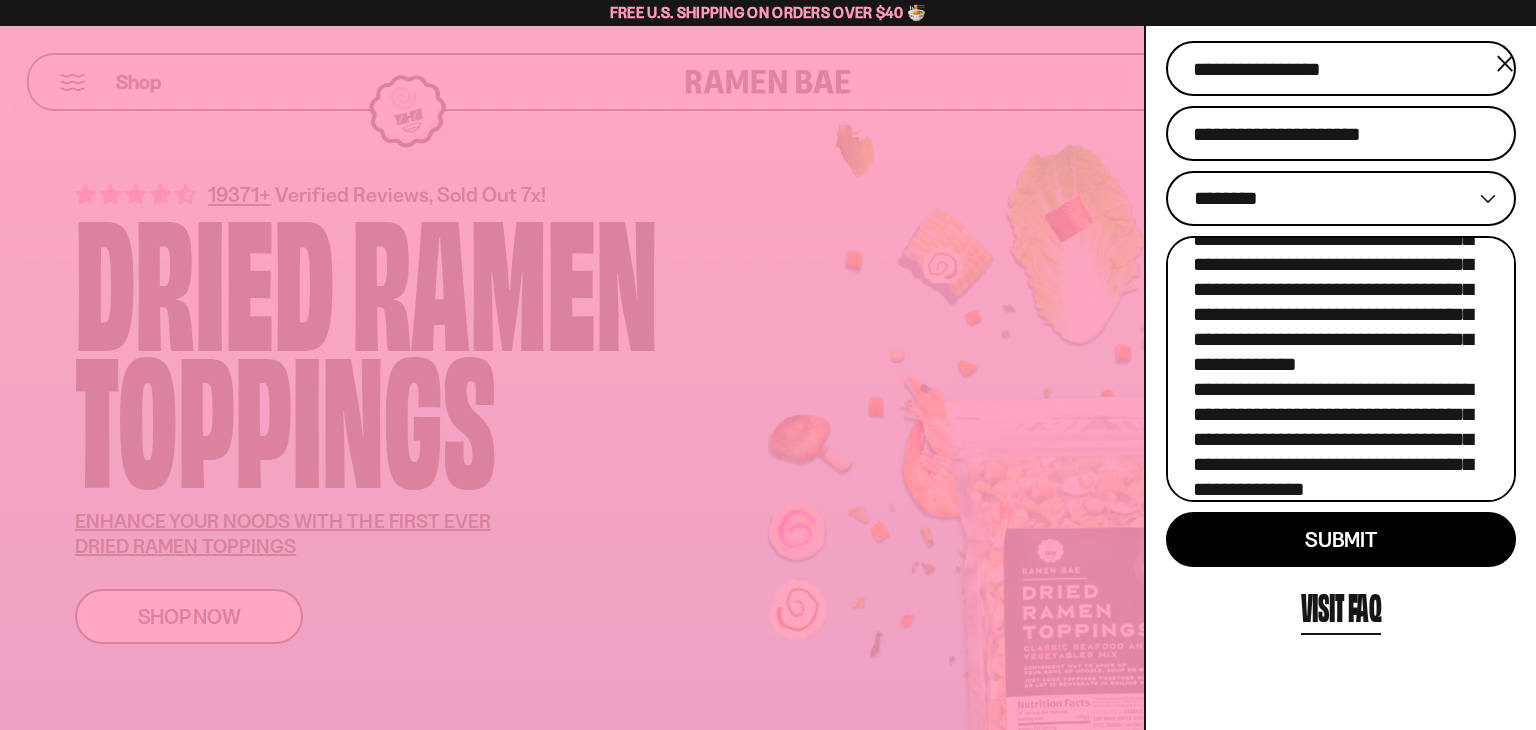 click on "**********" at bounding box center (1341, 369) 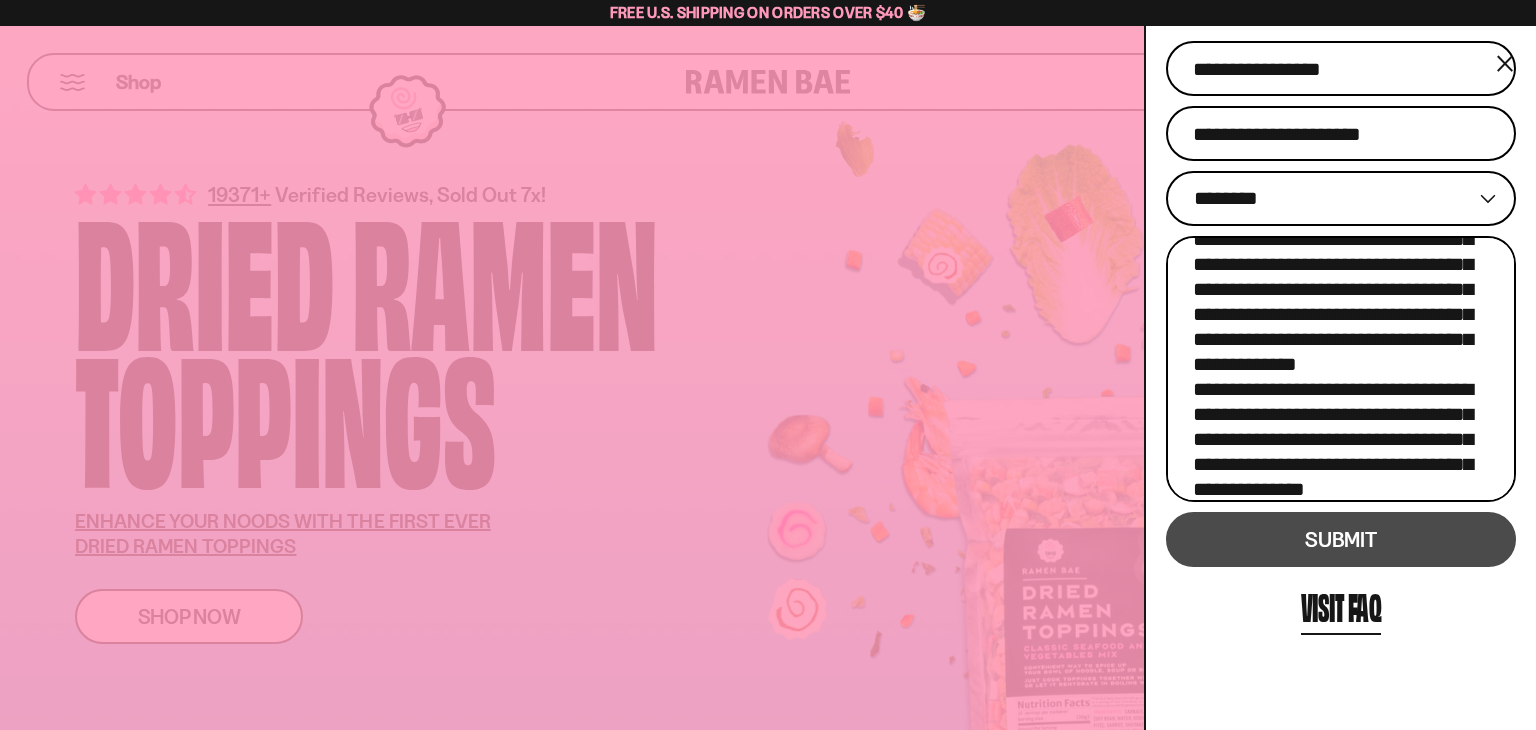 type on "**********" 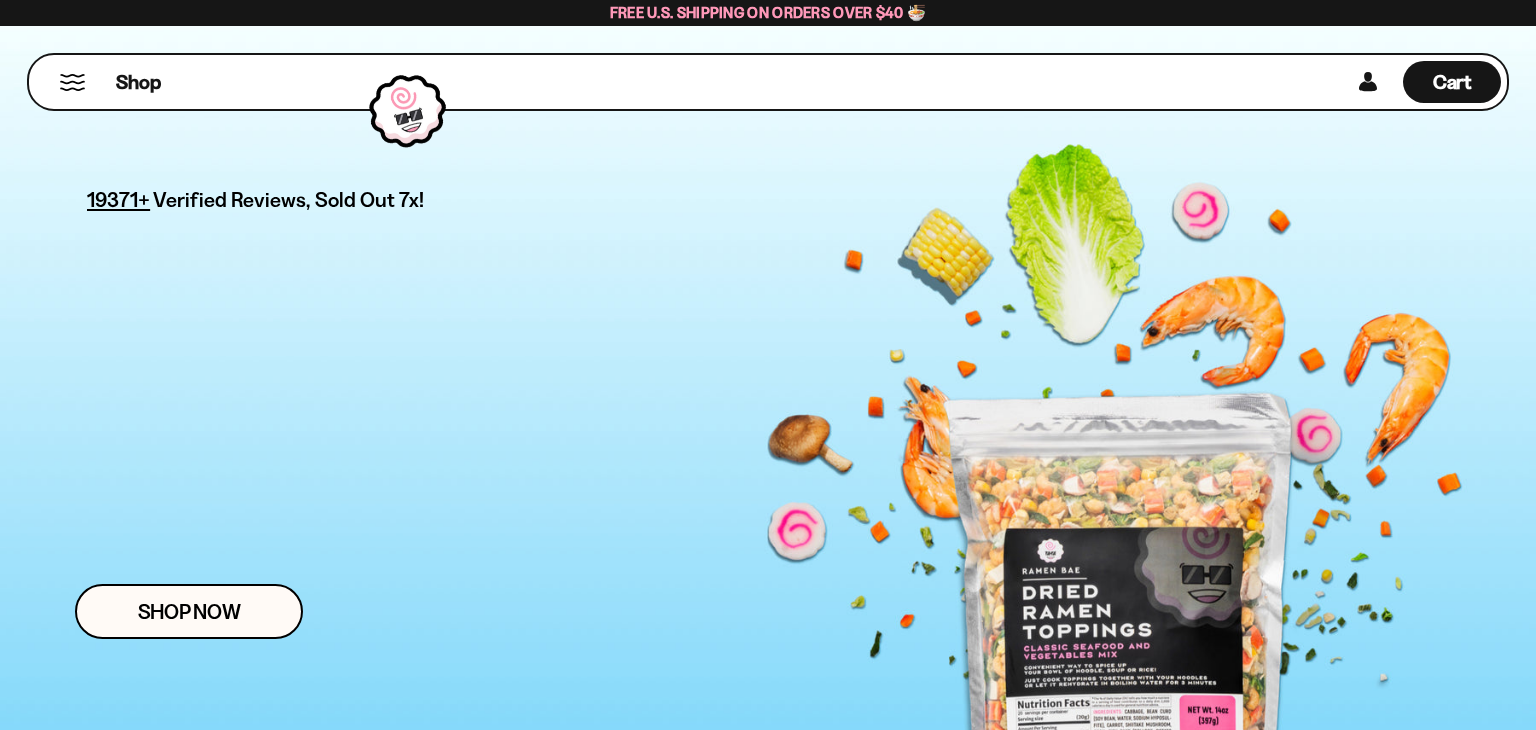 scroll, scrollTop: 0, scrollLeft: 0, axis: both 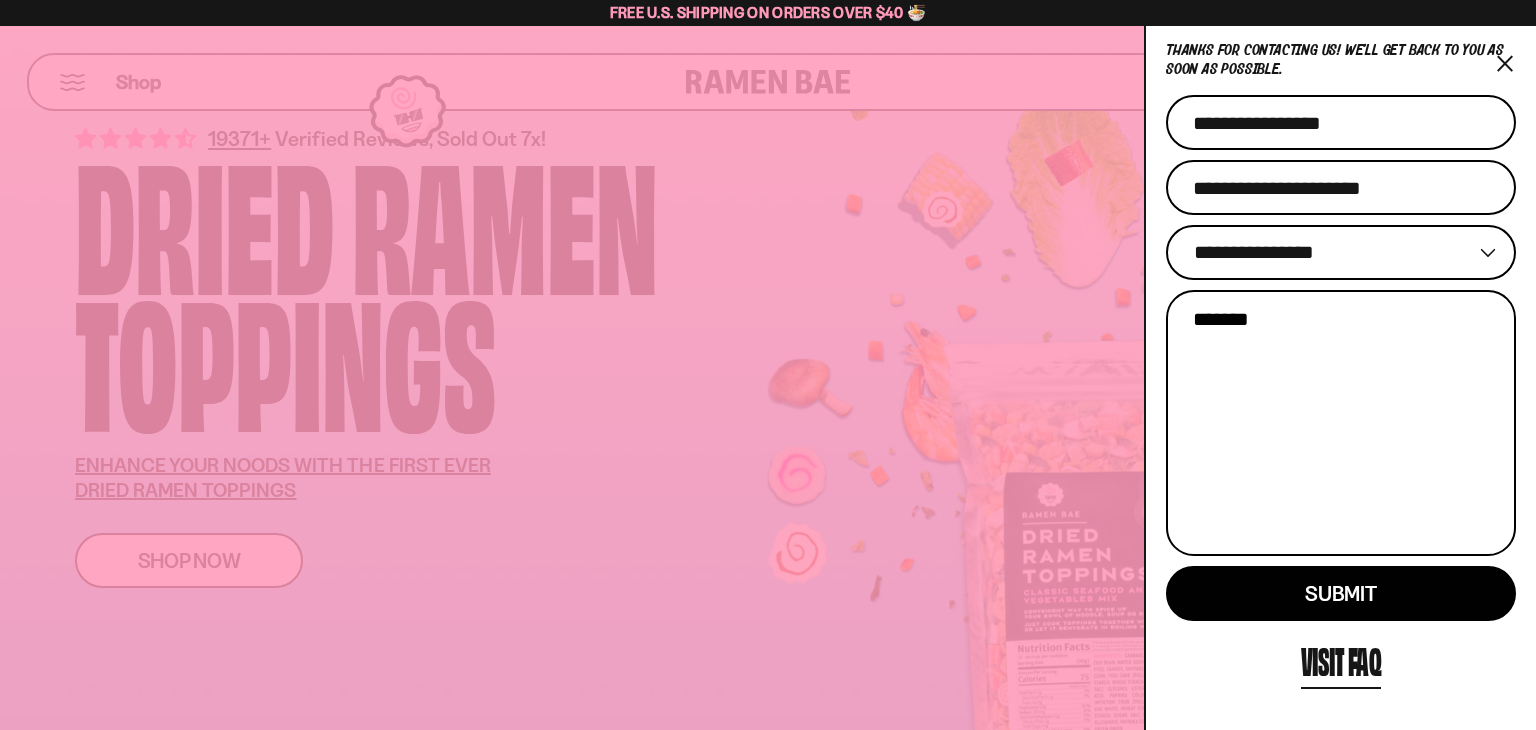 click at bounding box center (768, 365) 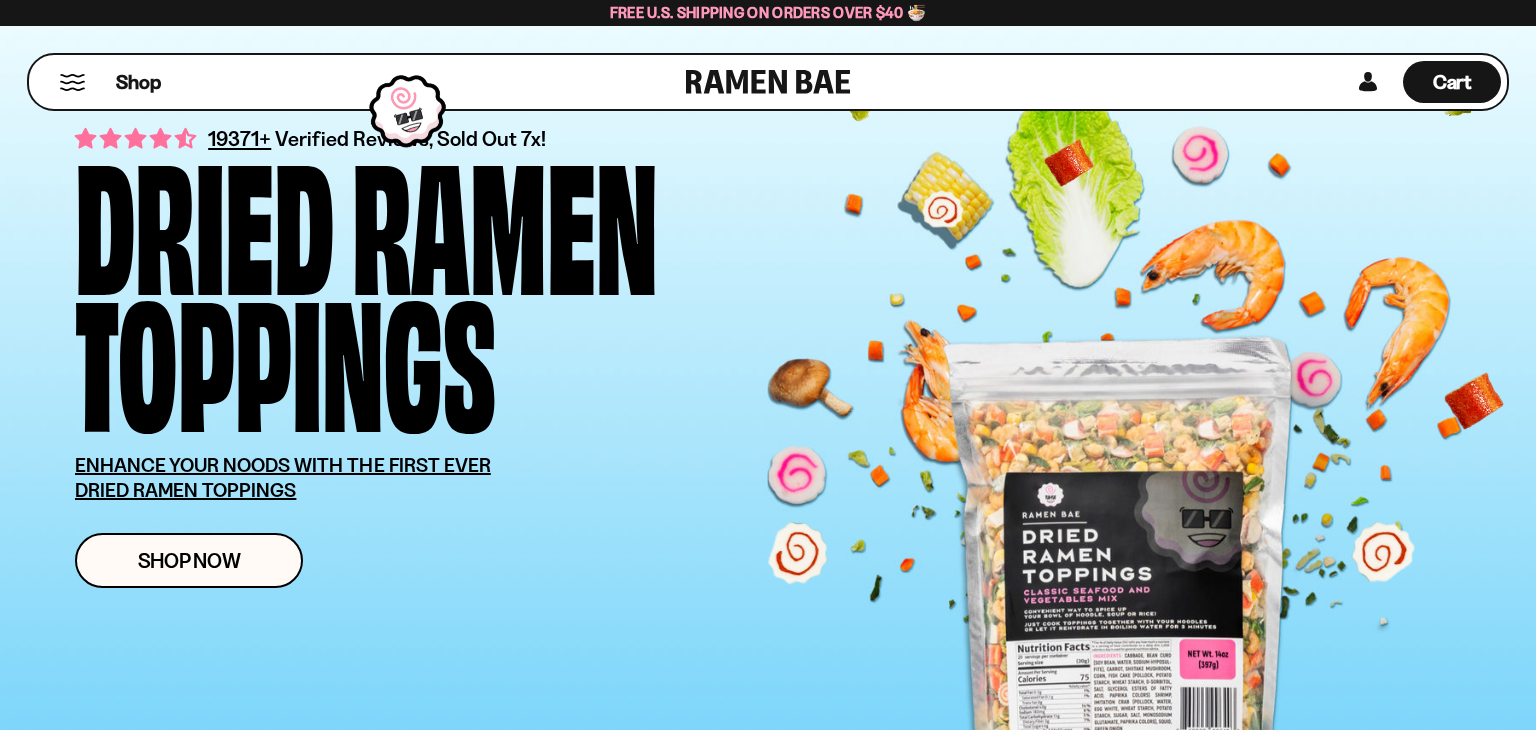 click at bounding box center [768, 365] 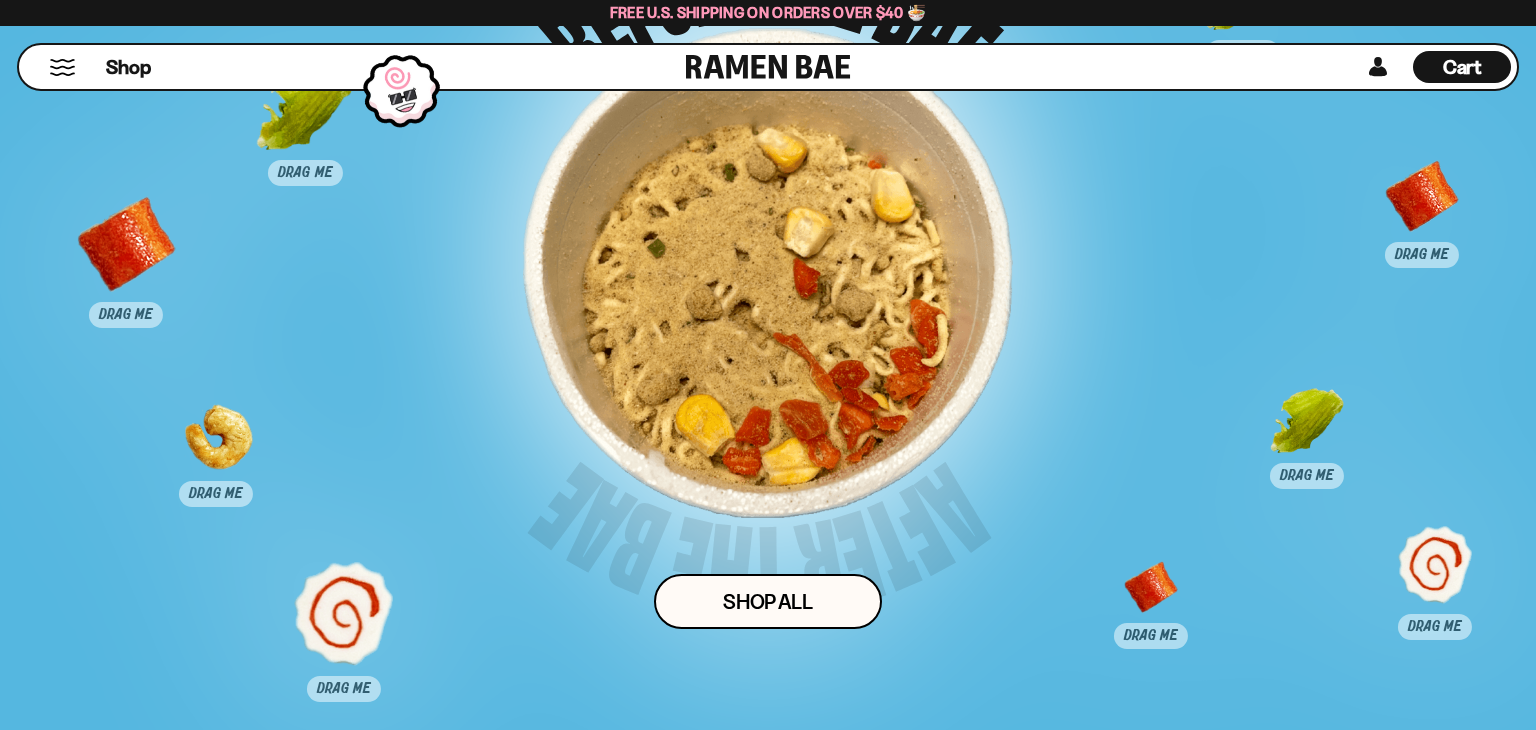 scroll, scrollTop: 10386, scrollLeft: 0, axis: vertical 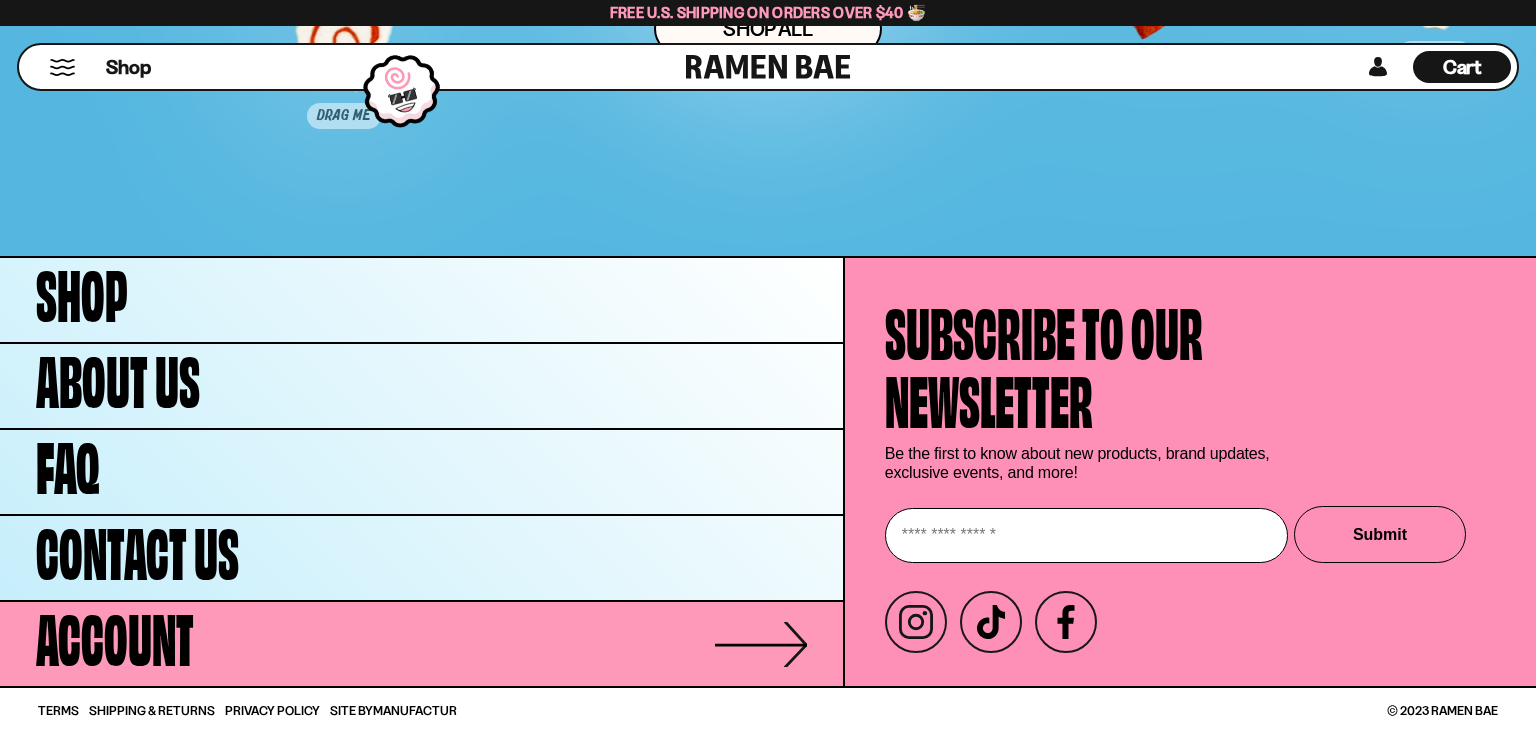 click on "Account" at bounding box center (421, 644) 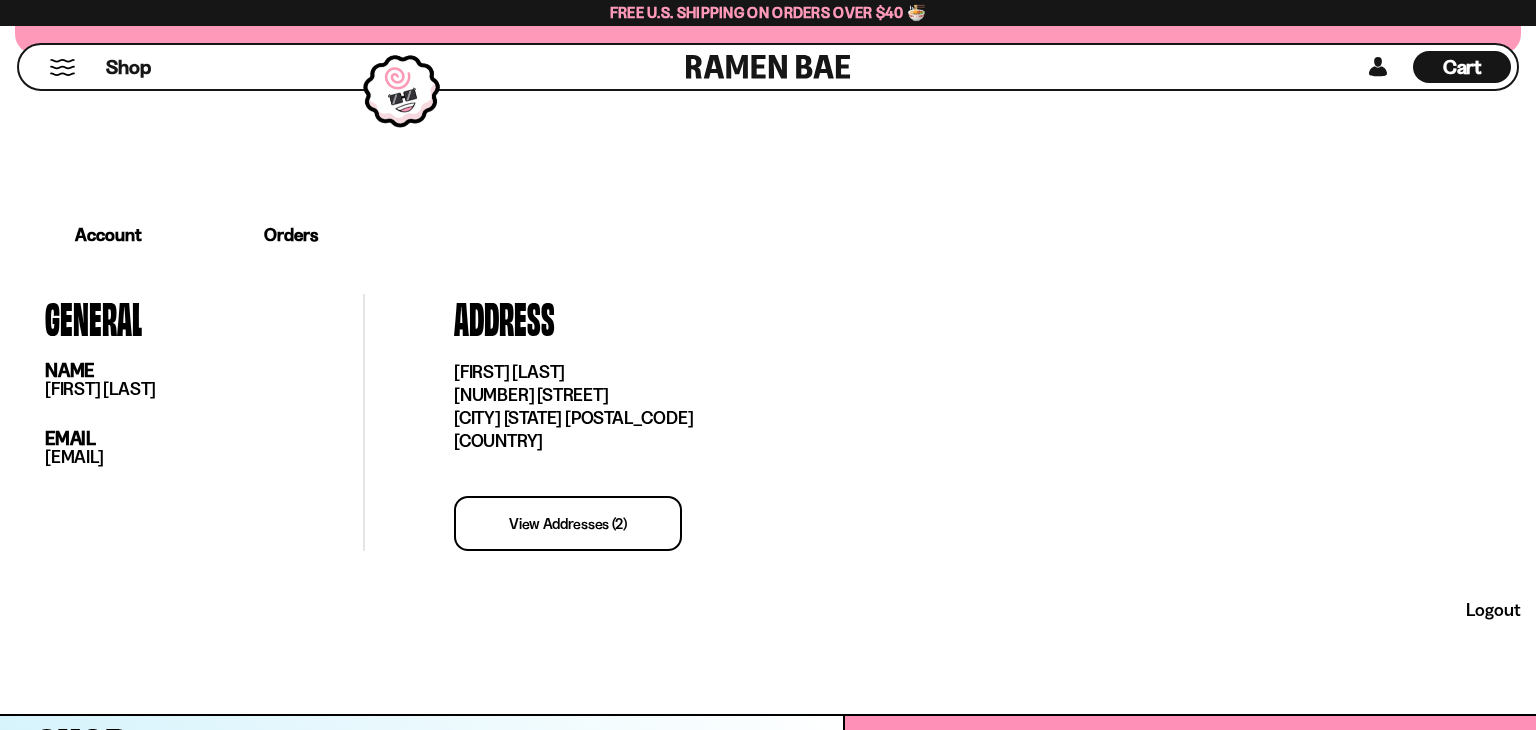 scroll, scrollTop: 344, scrollLeft: 0, axis: vertical 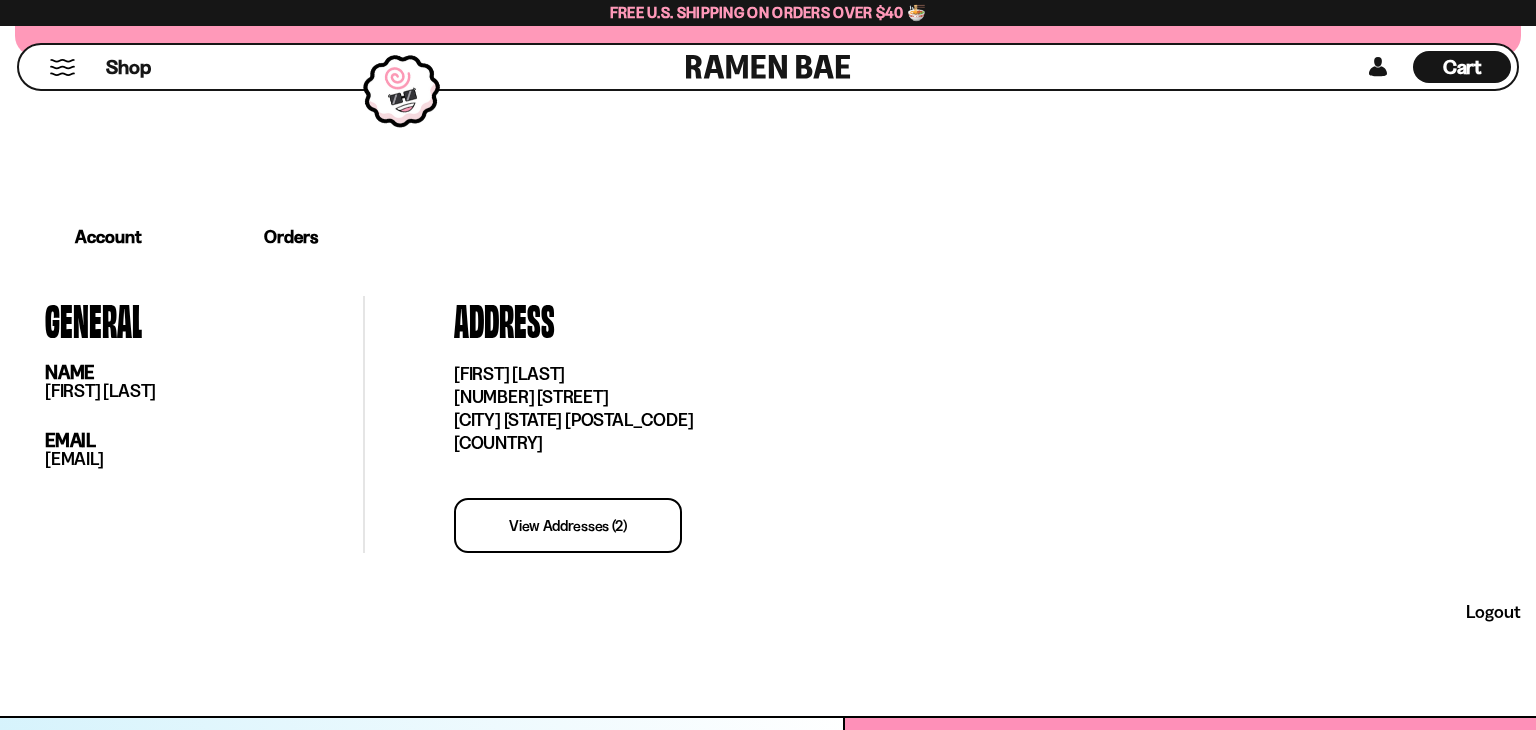 click on "my account
Account
Orders
general
name
Douglas W Beatty
email
beatty.doug@gmail.com
address" at bounding box center (768, 186) 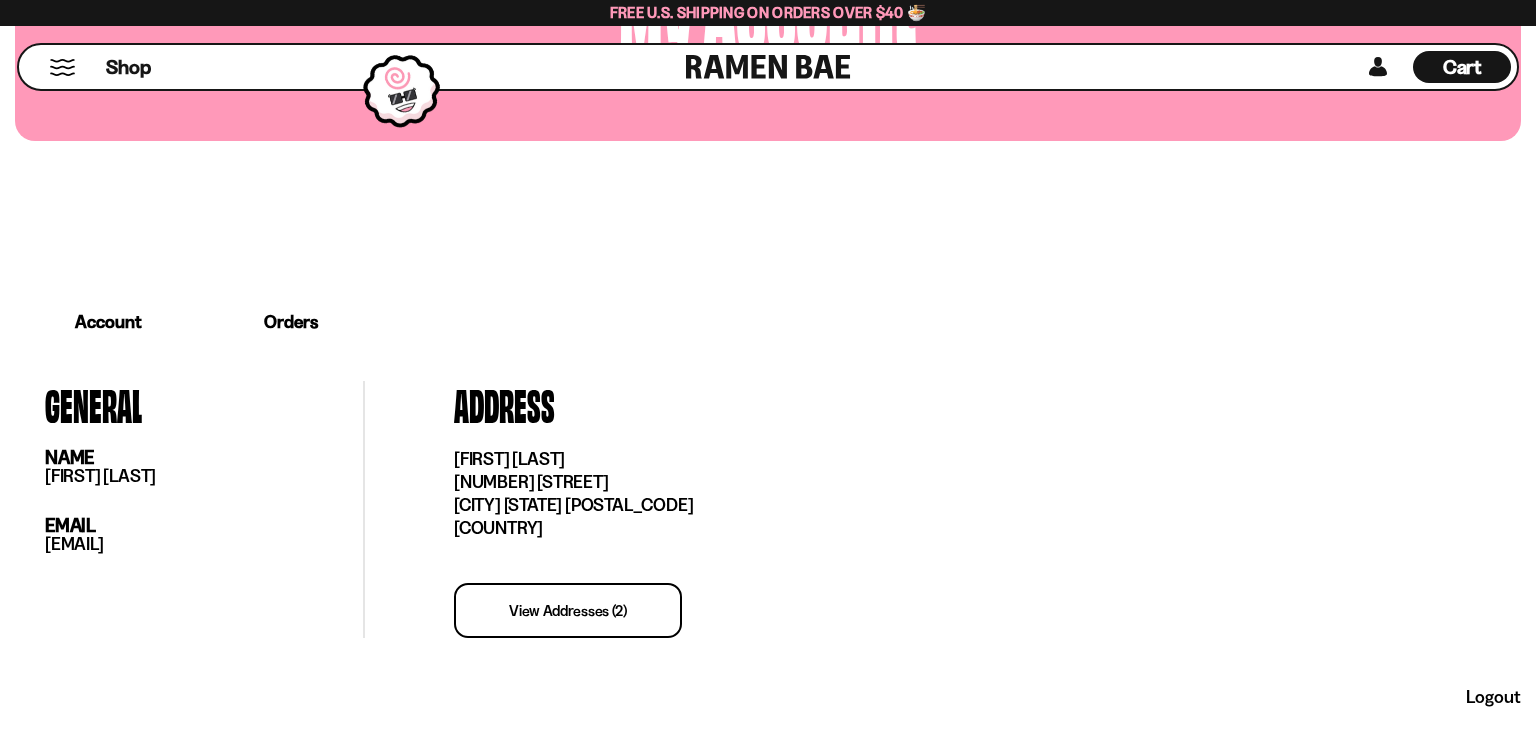 scroll, scrollTop: 268, scrollLeft: 0, axis: vertical 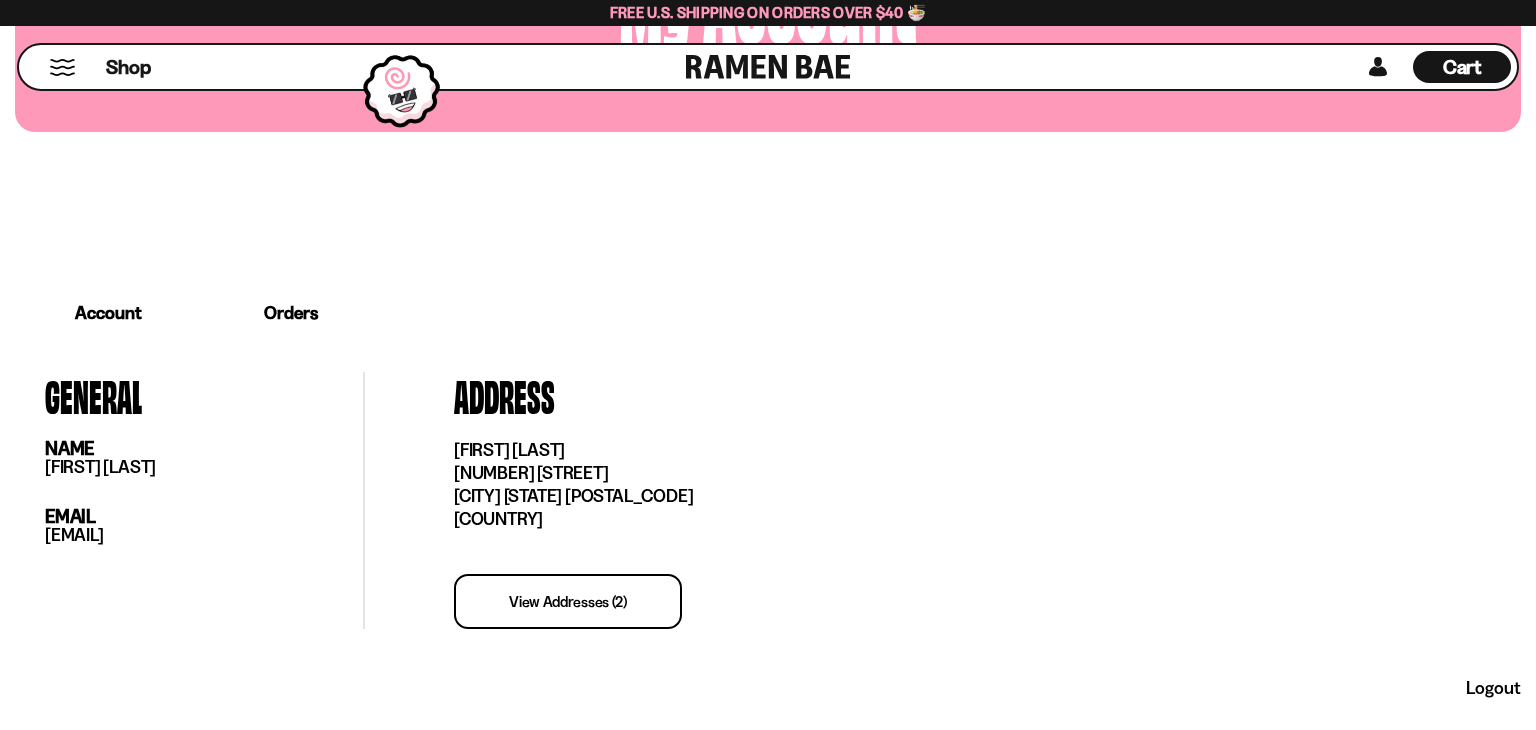 click on "Orders" at bounding box center [291, 313] 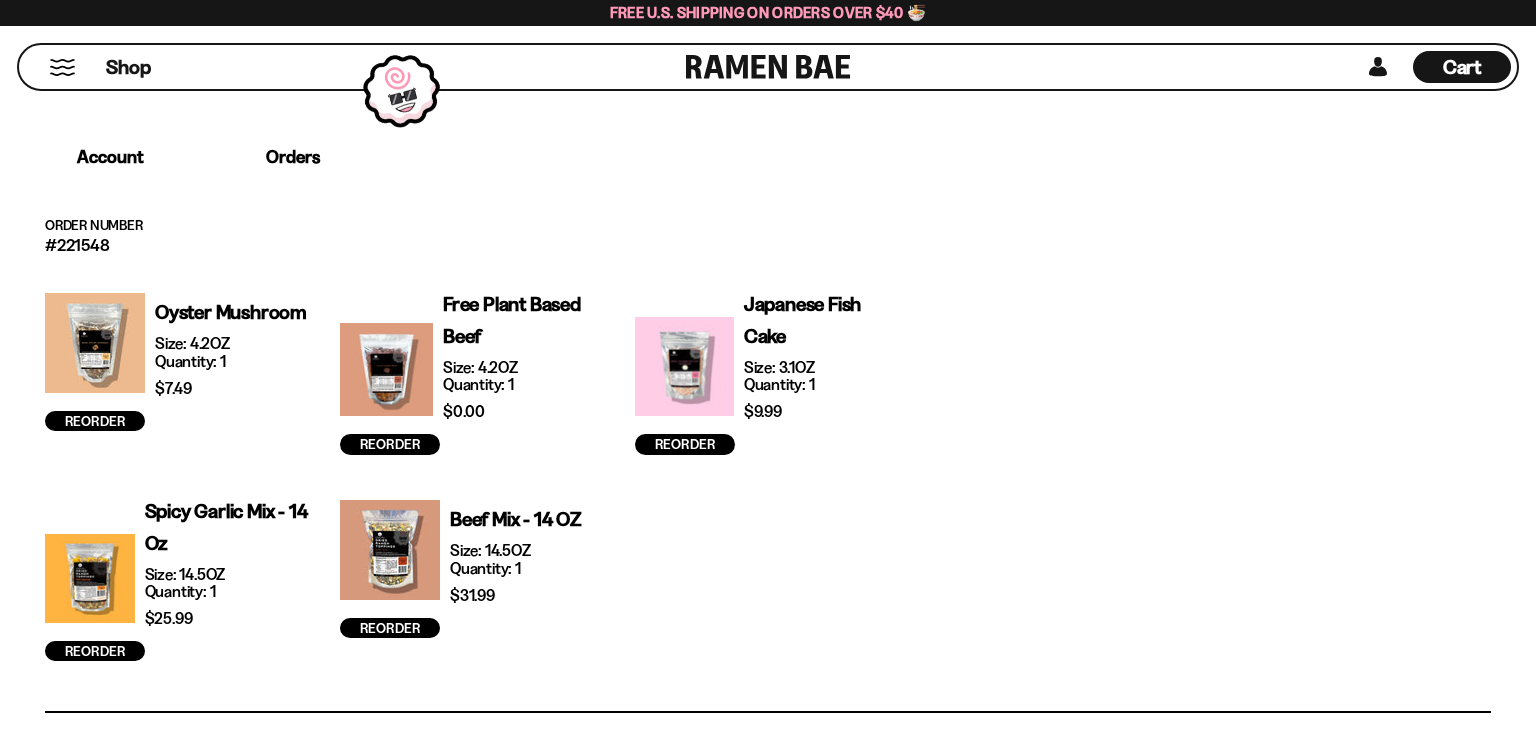 scroll, scrollTop: 427, scrollLeft: 0, axis: vertical 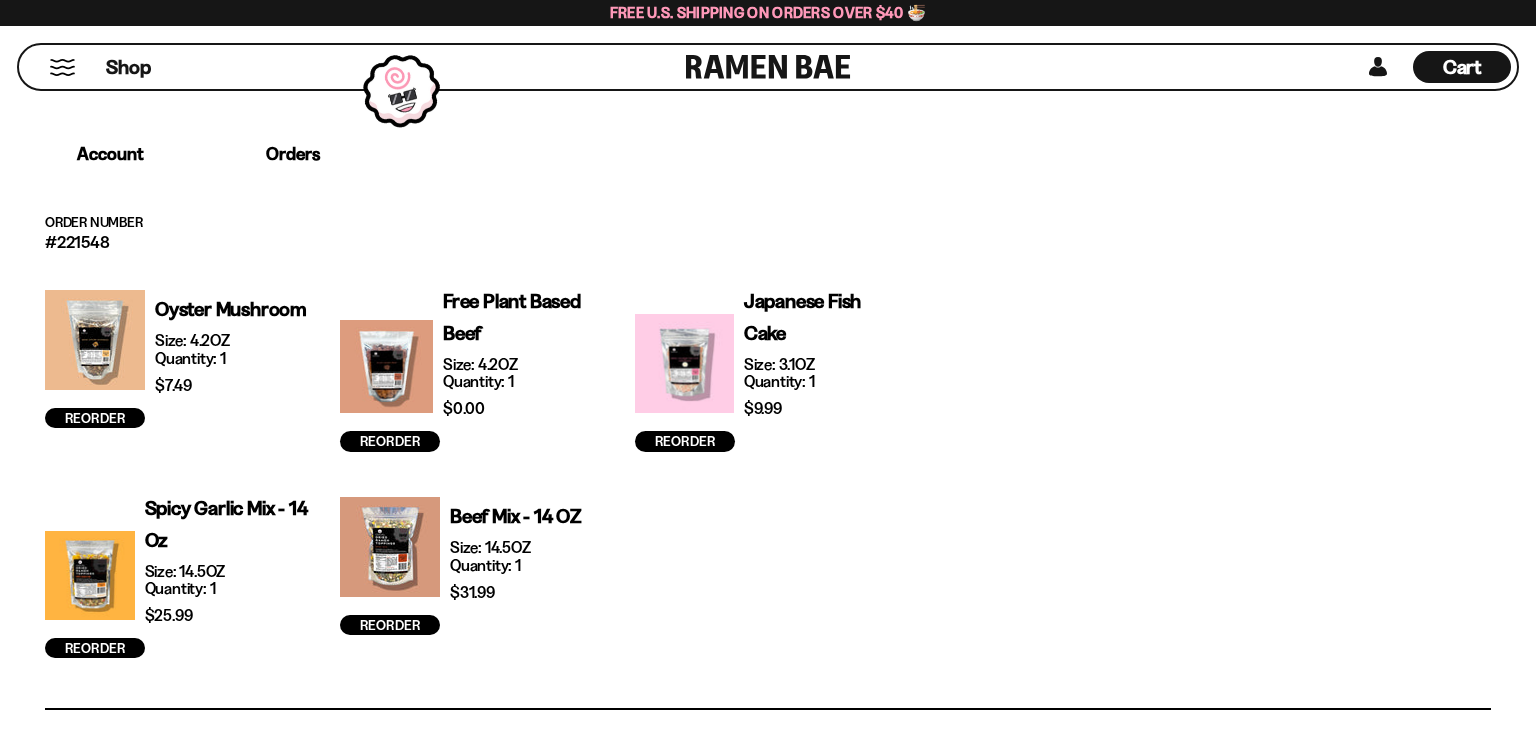 click on "Order Number
#221548
Oyster Mushroom
Size: 4.2OZ
Quantity: 1
$7.49
Reorder" at bounding box center [768, 435] 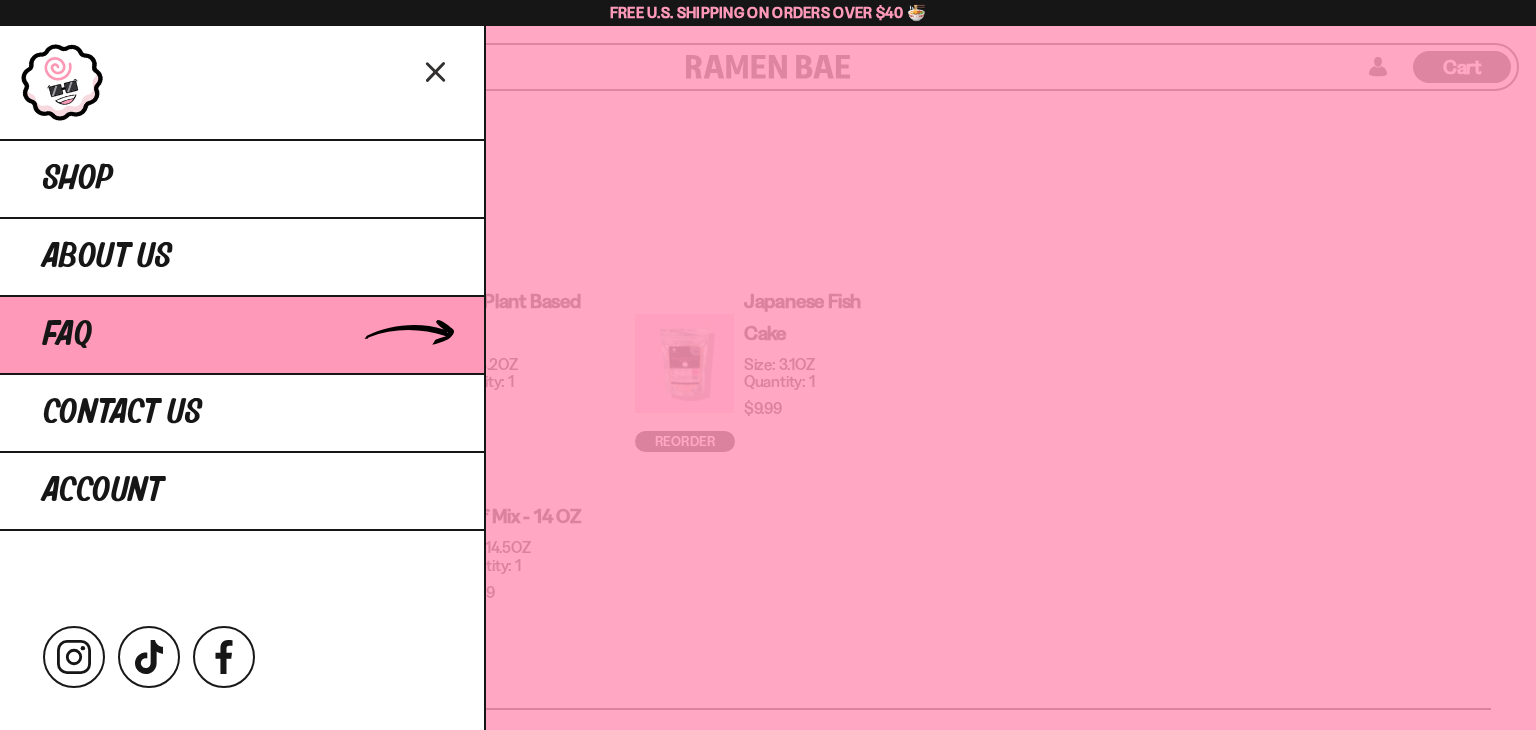 click on "FAQ" at bounding box center [242, 334] 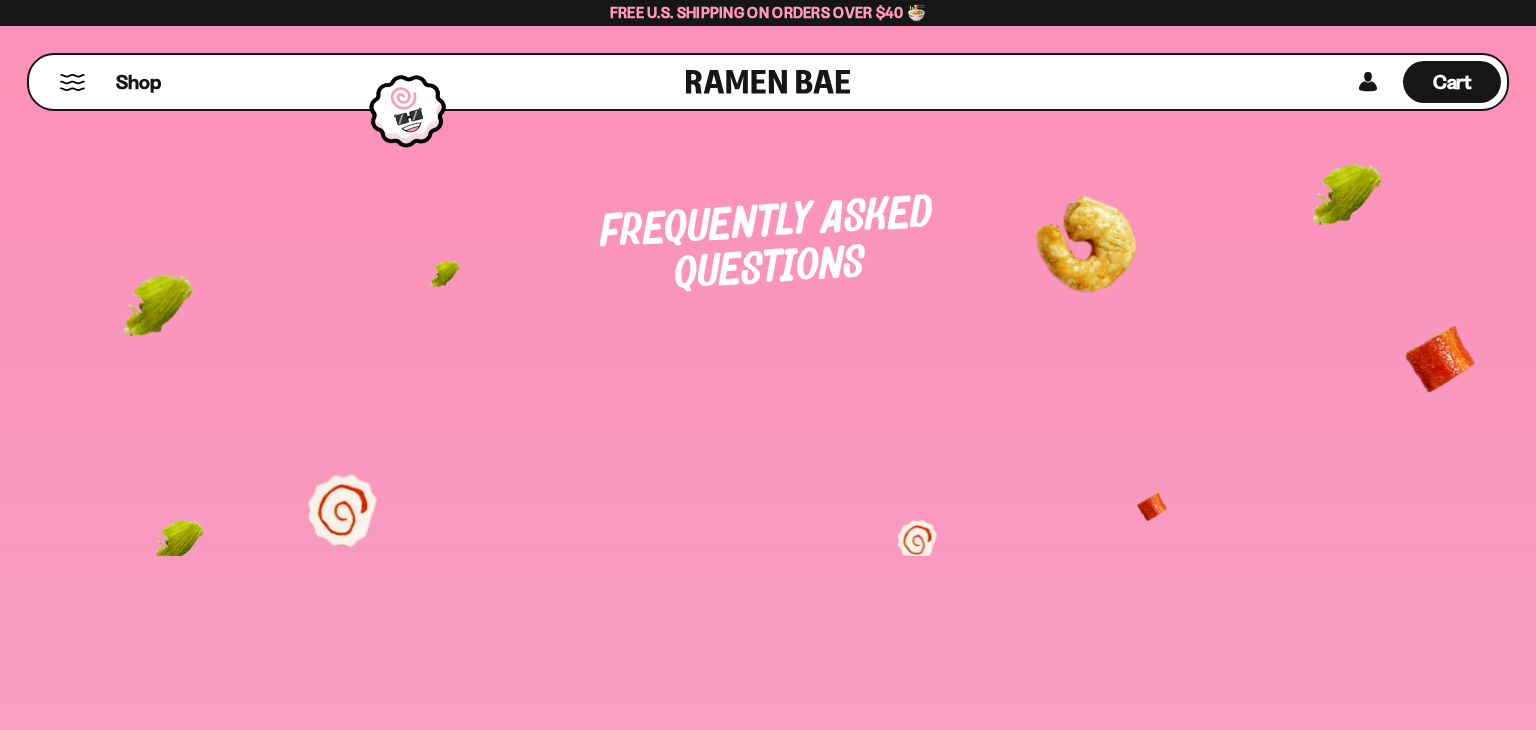 scroll, scrollTop: 0, scrollLeft: 0, axis: both 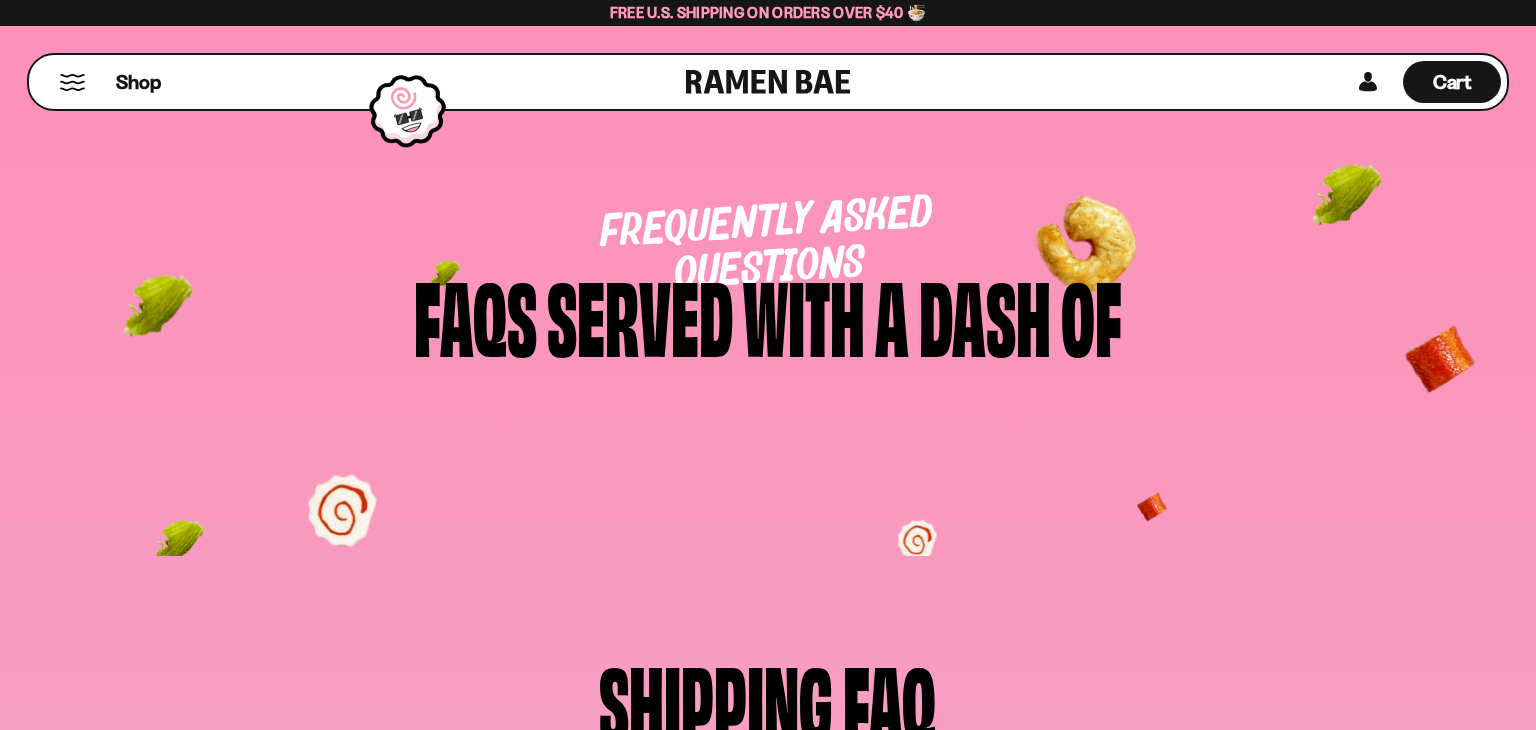 click on "Served" at bounding box center [640, 313] 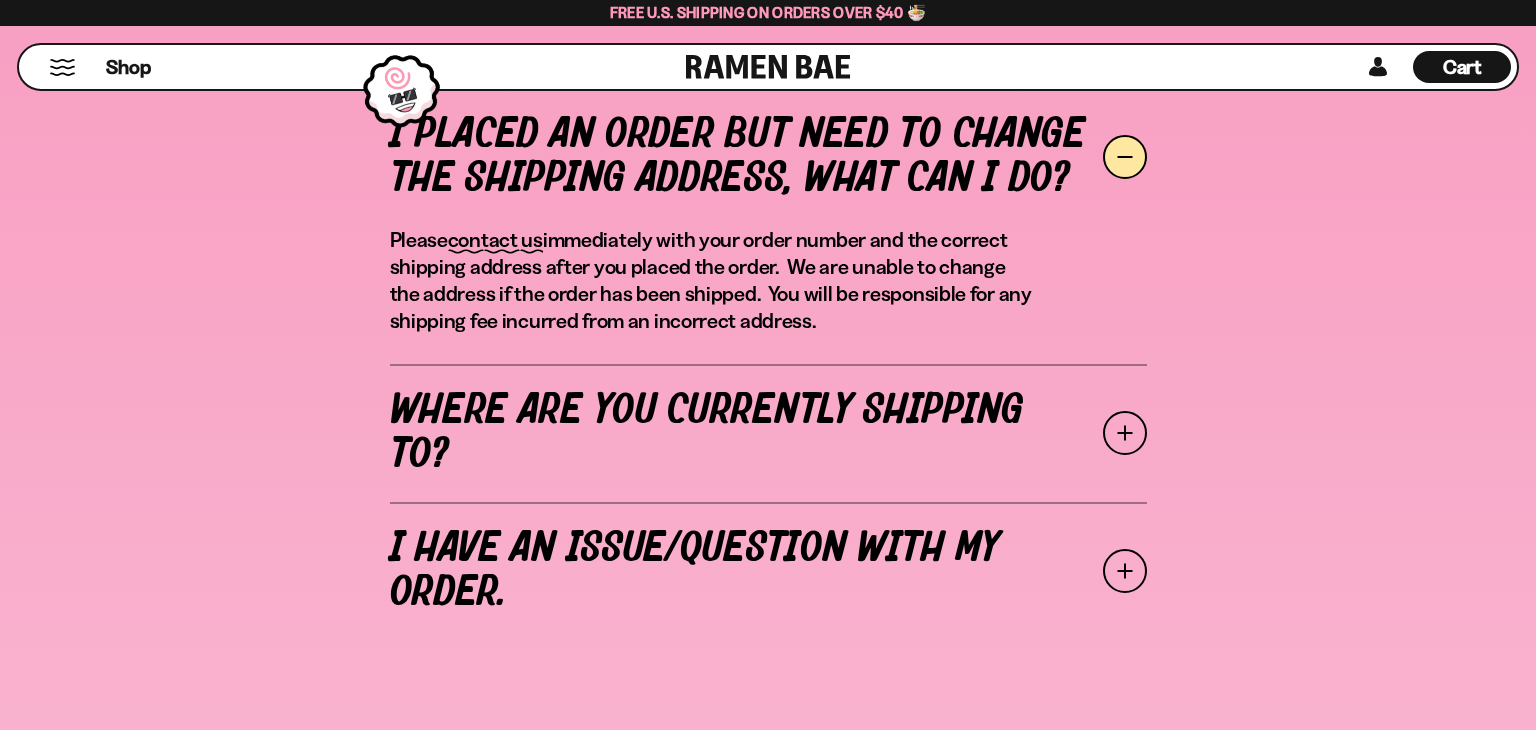 scroll, scrollTop: 734, scrollLeft: 0, axis: vertical 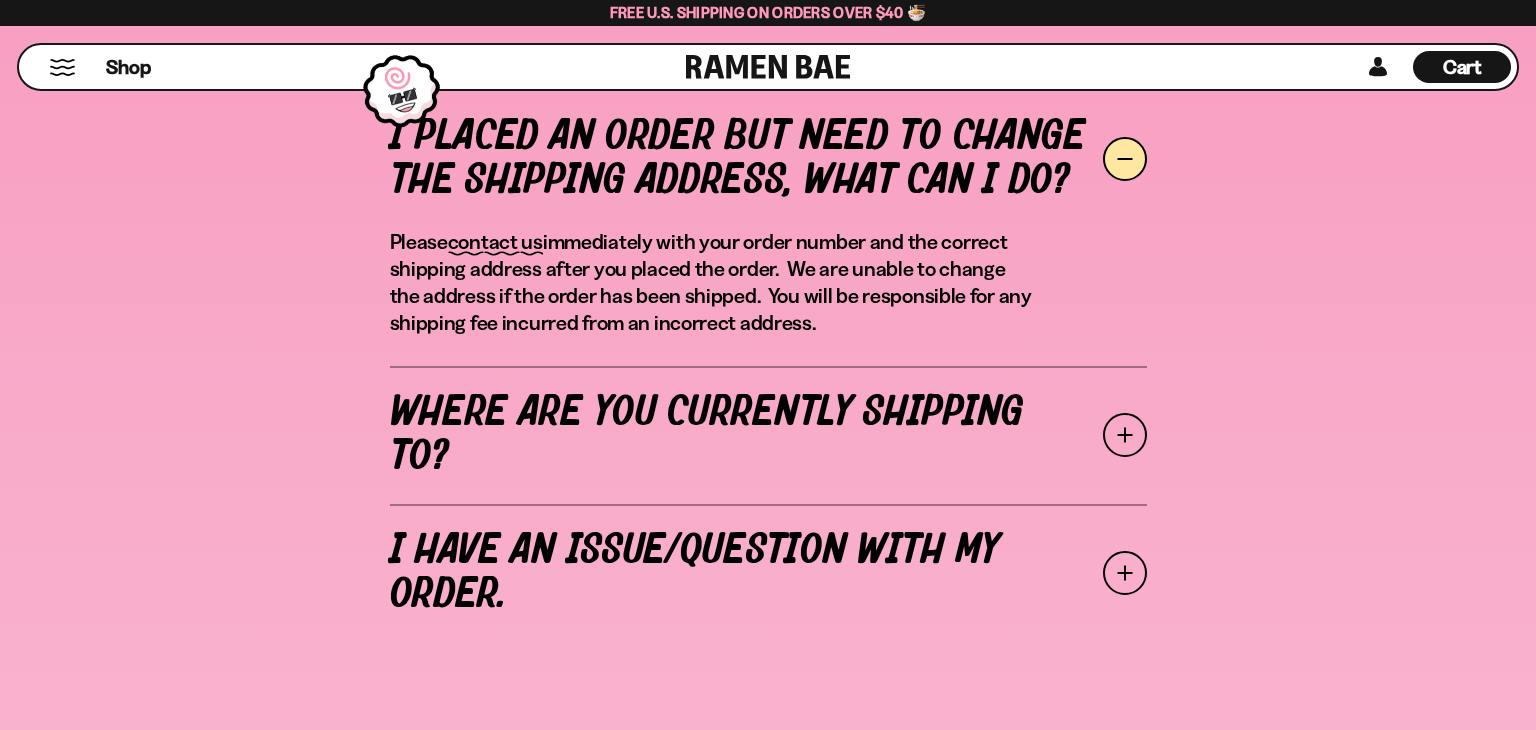 click at bounding box center (1125, 573) 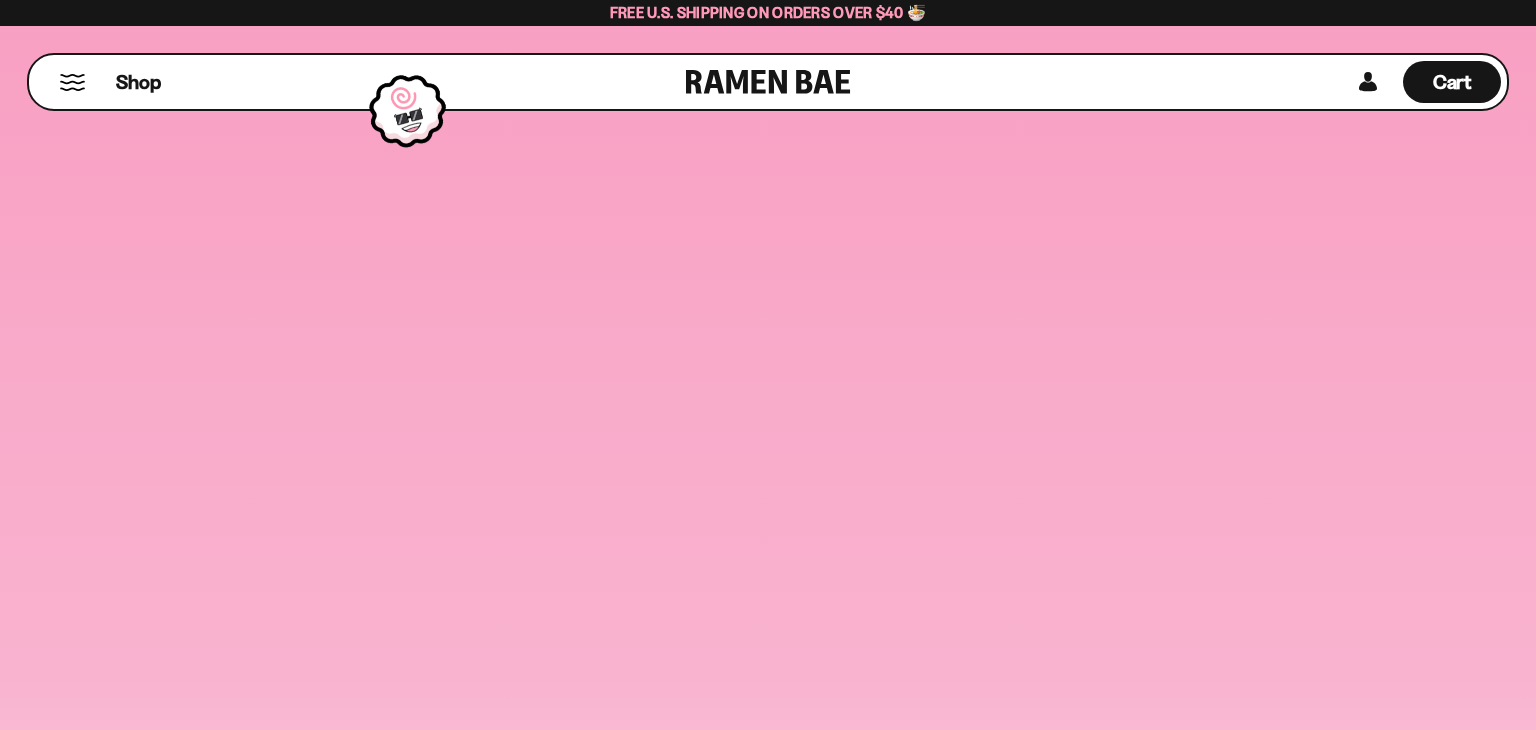 scroll, scrollTop: 0, scrollLeft: 0, axis: both 